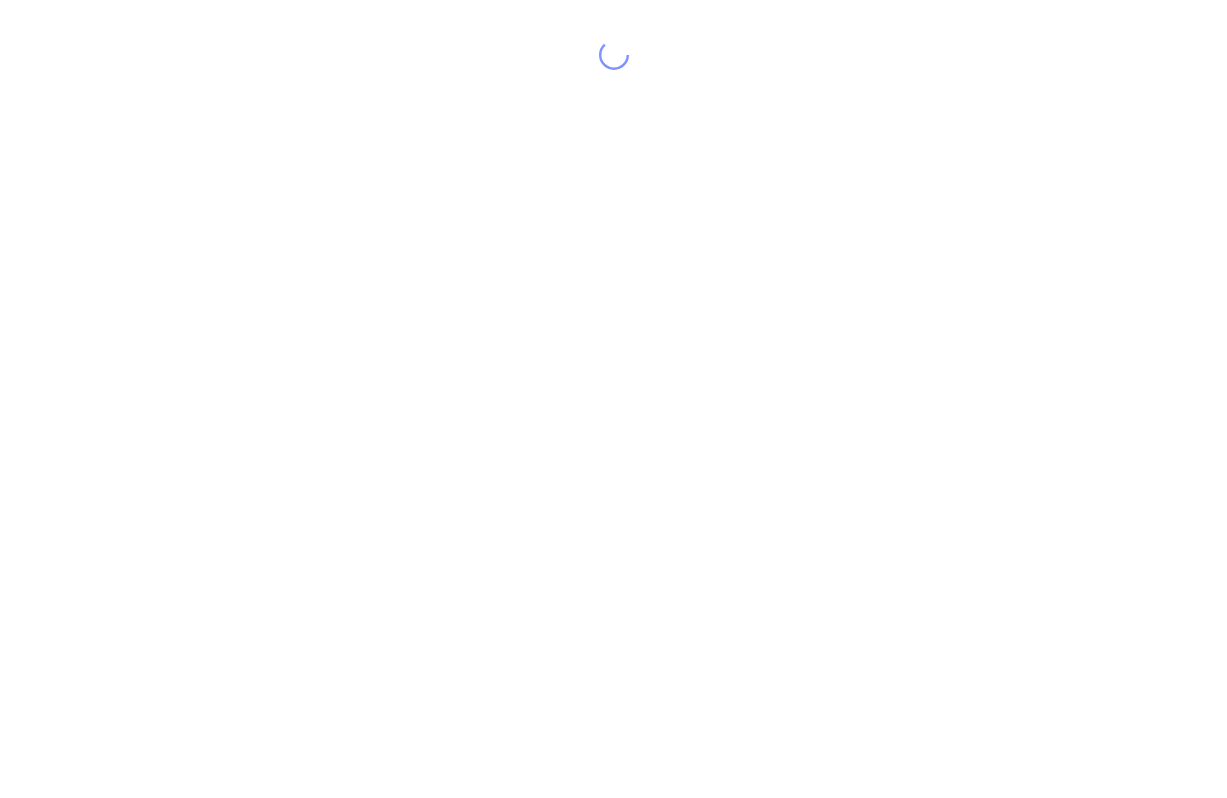 scroll, scrollTop: 0, scrollLeft: 0, axis: both 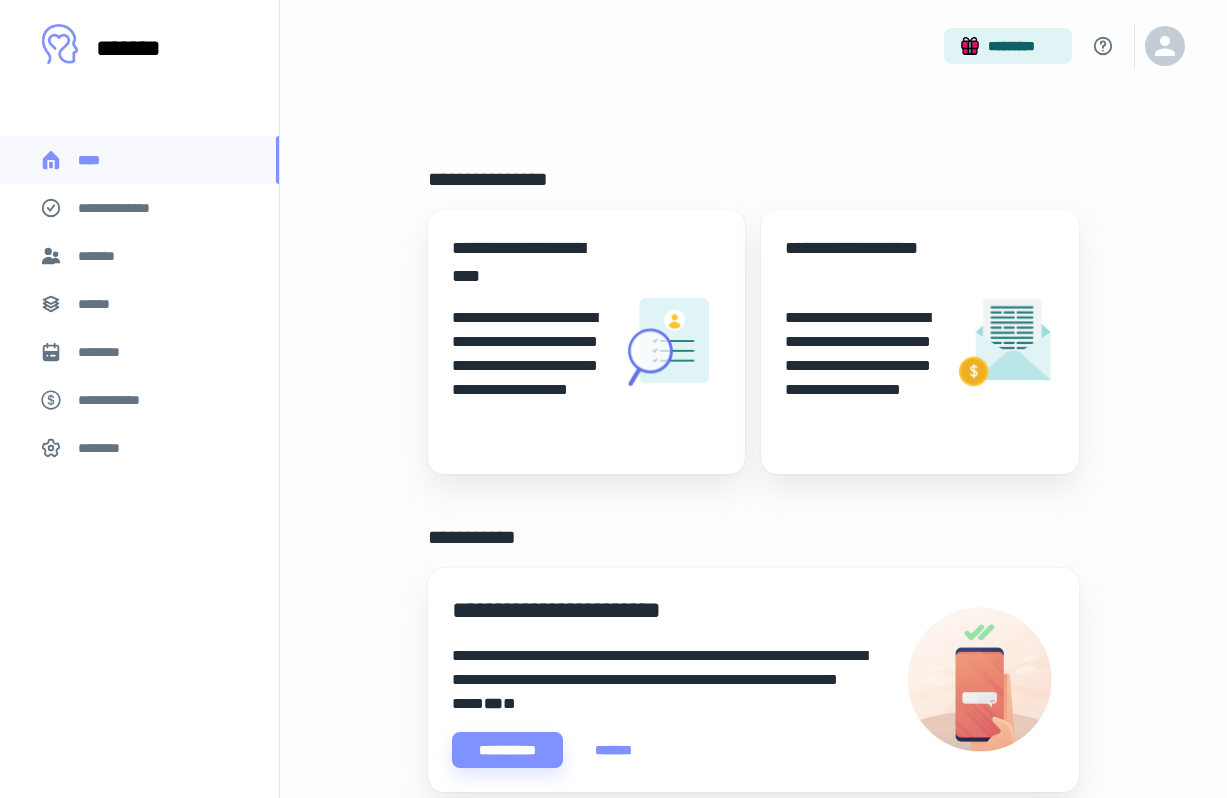 click on "******" at bounding box center (139, 304) 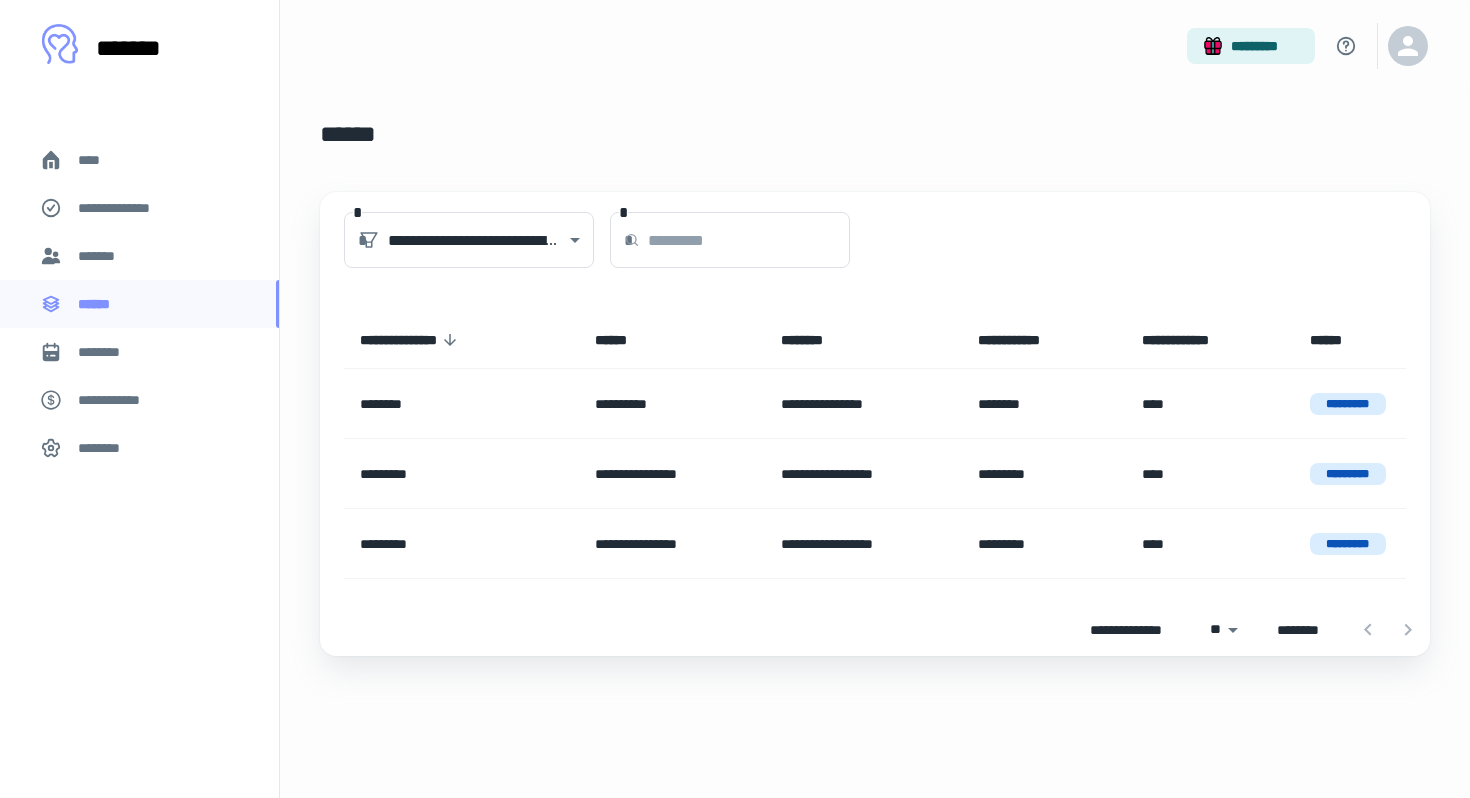 click on "********" at bounding box center [139, 352] 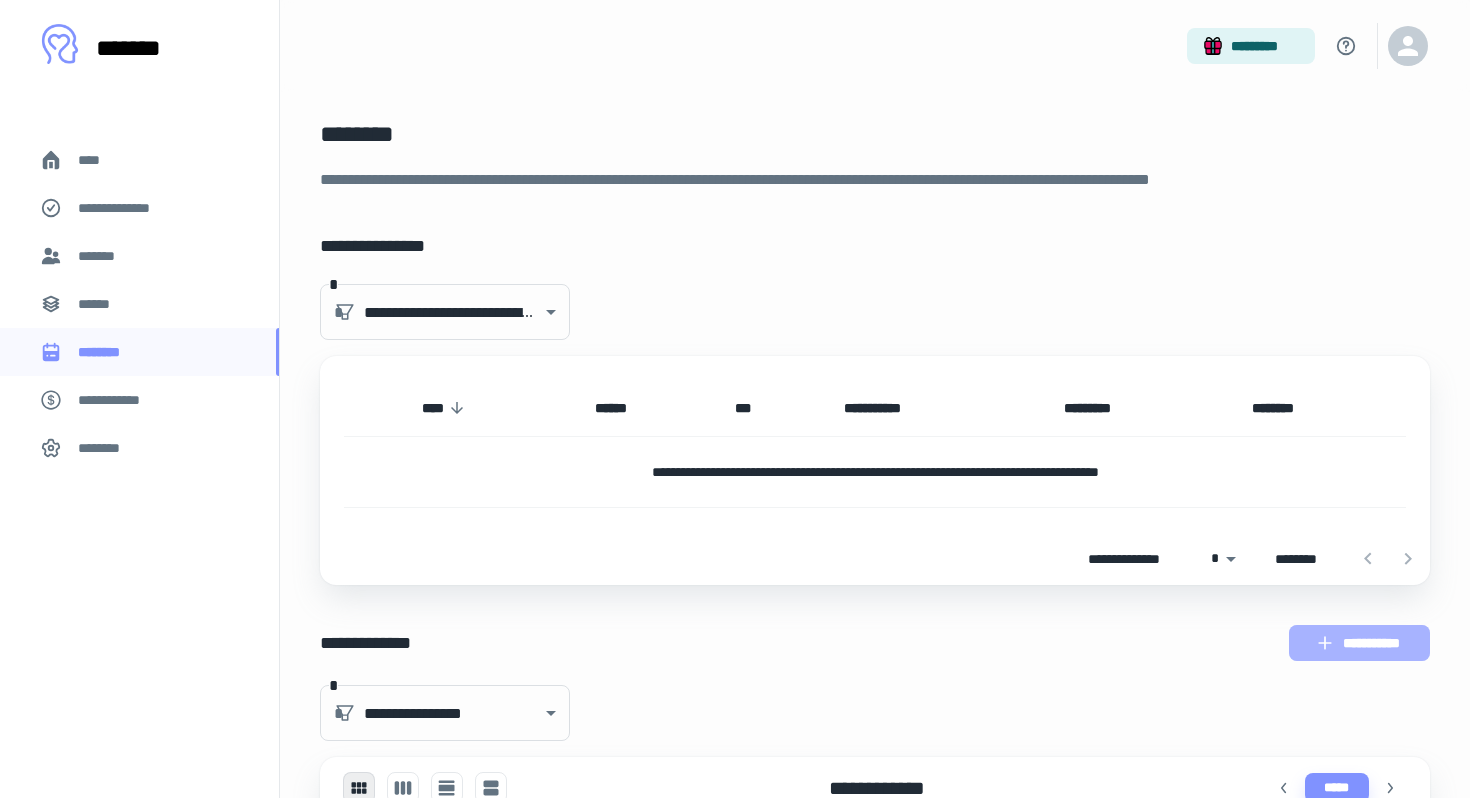 click on "**********" at bounding box center [1359, 643] 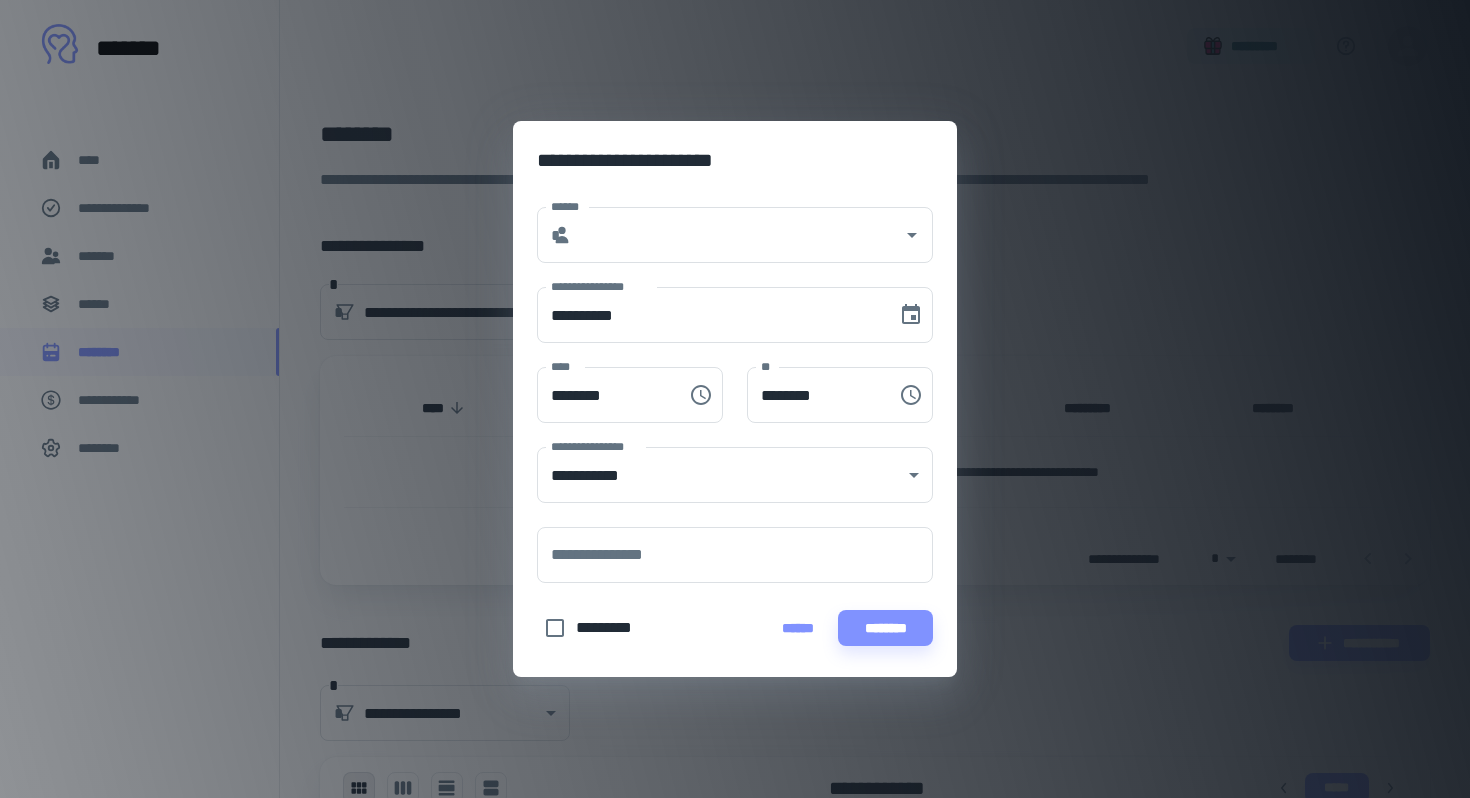 click on "**********" at bounding box center (723, 303) 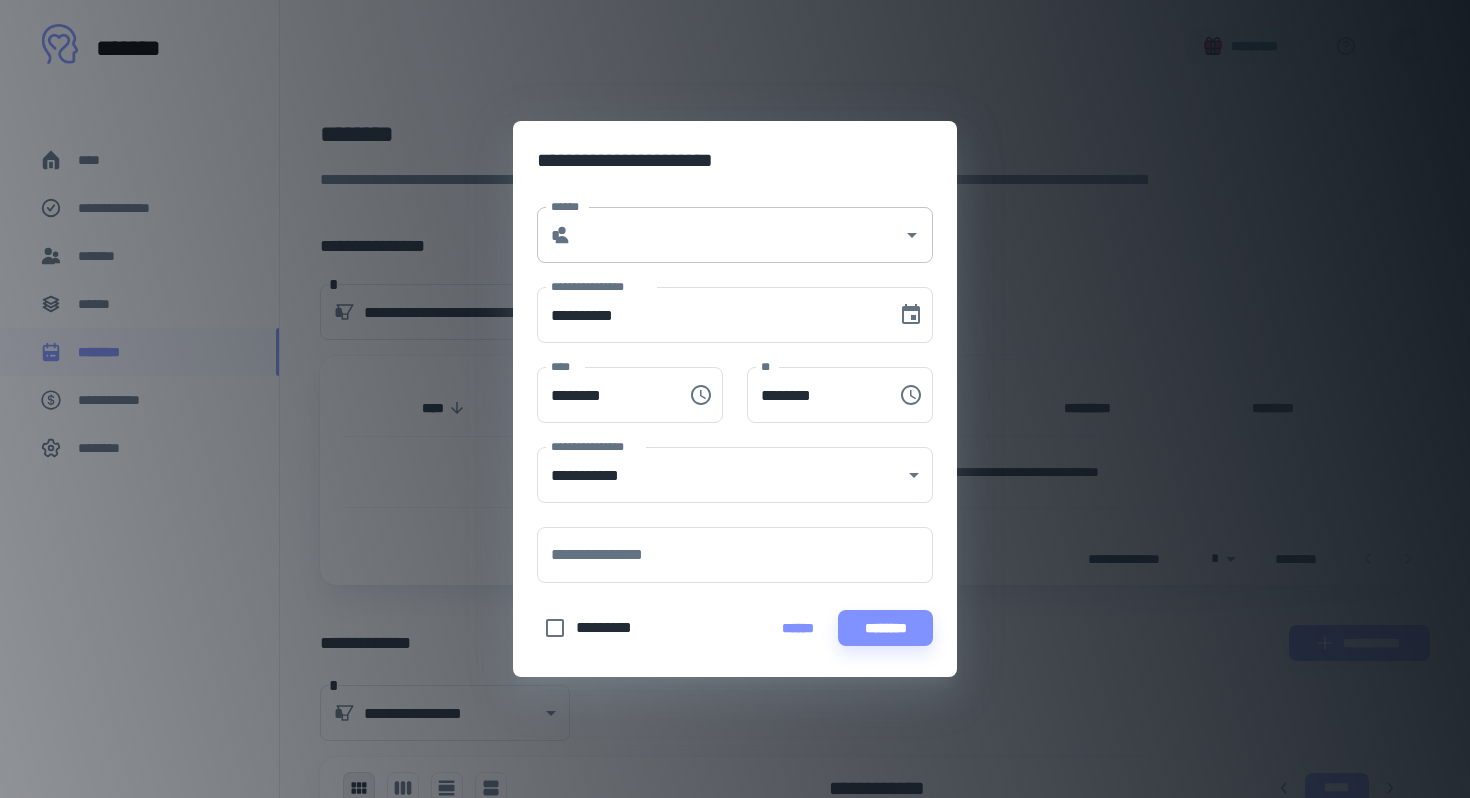 click on "******" at bounding box center [737, 235] 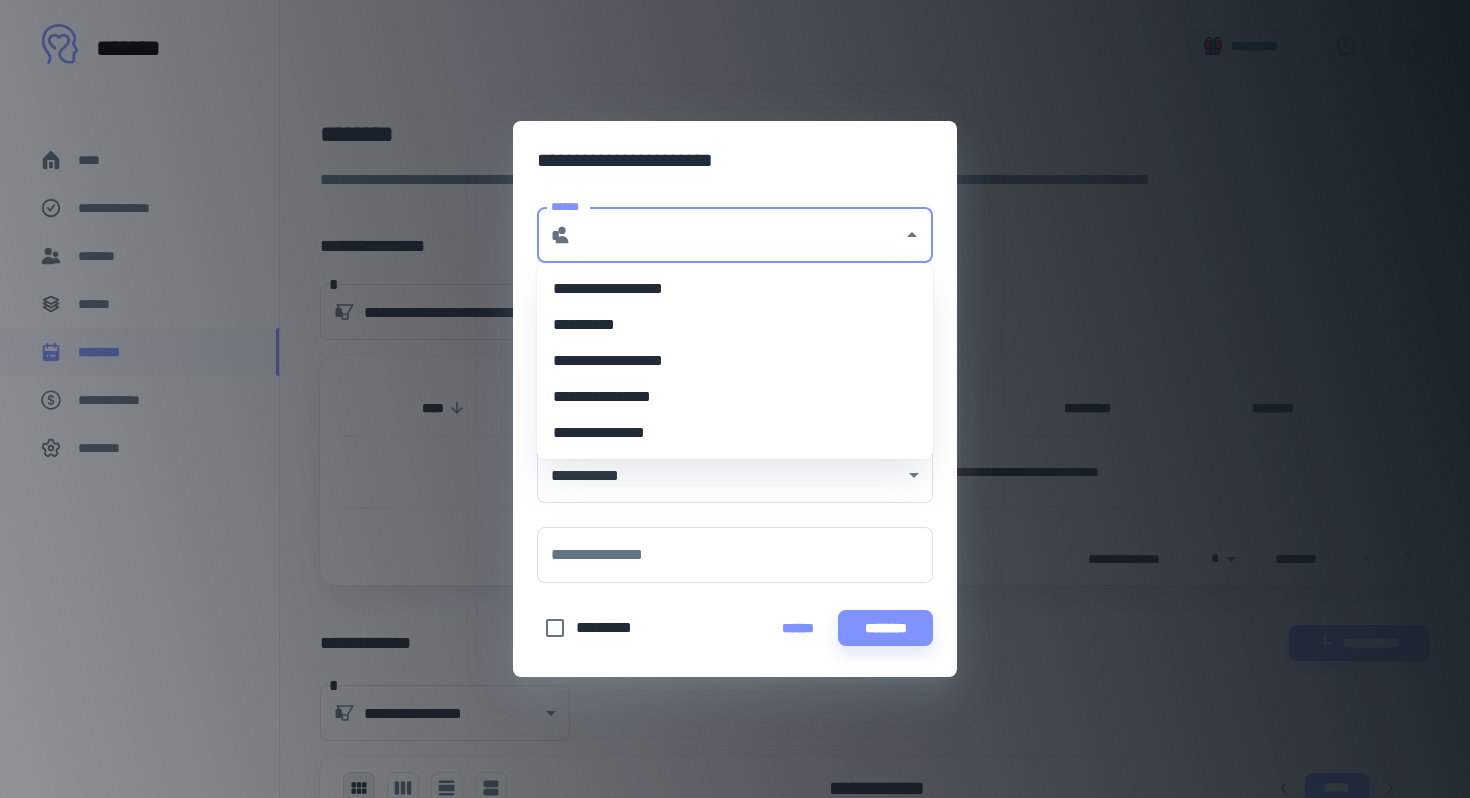 click on "**********" at bounding box center [735, 397] 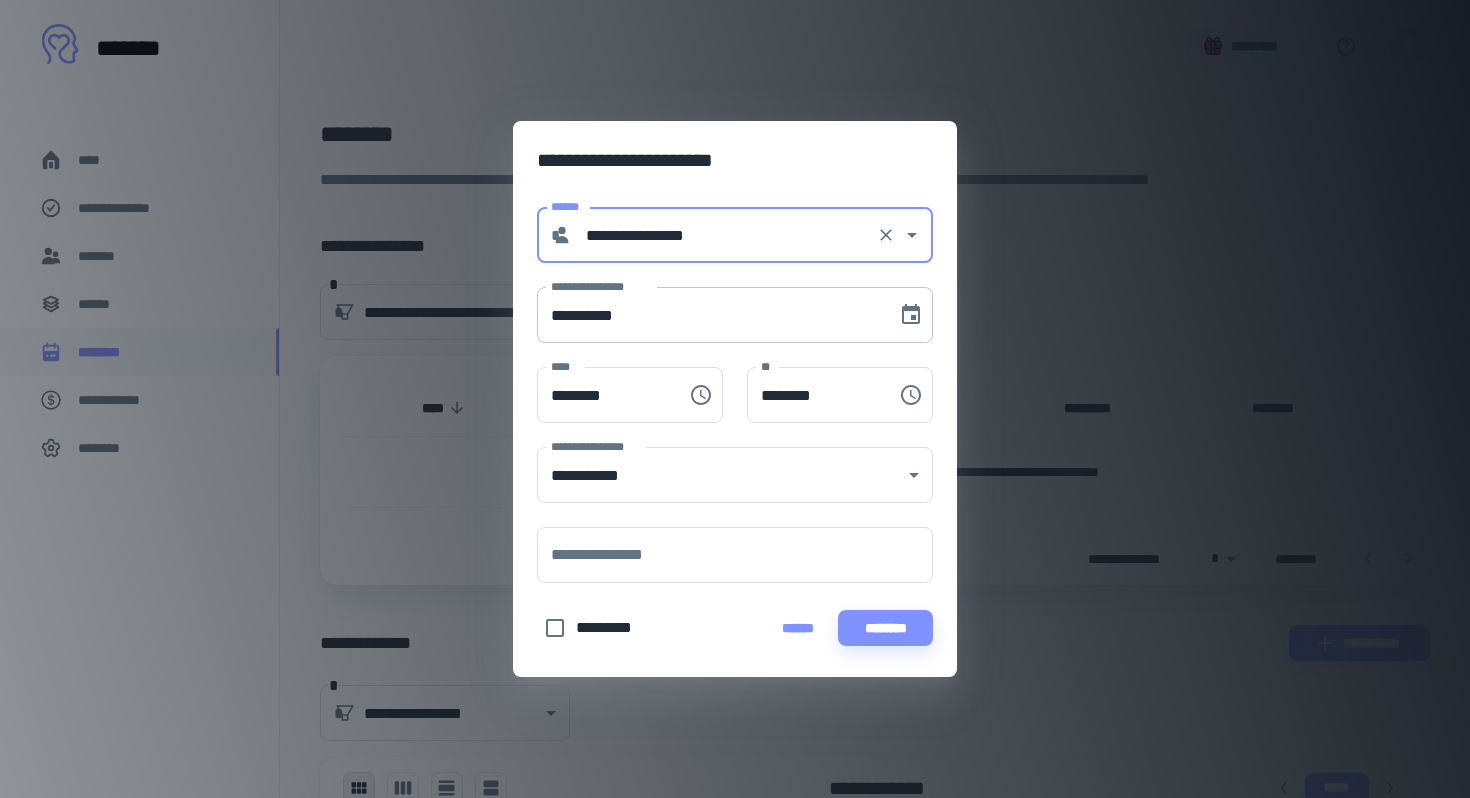 click on "**********" at bounding box center (710, 315) 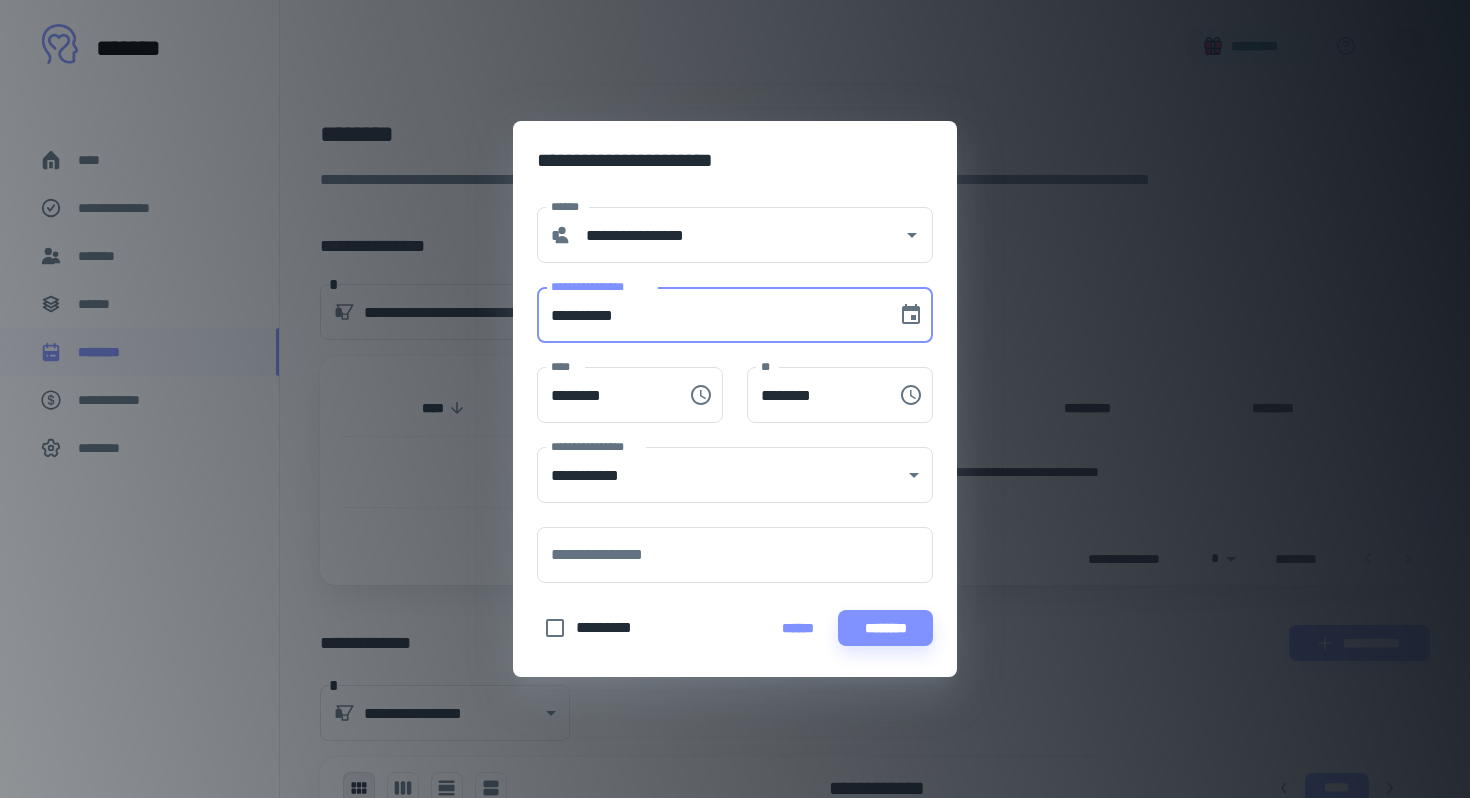 click on "**********" at bounding box center [710, 315] 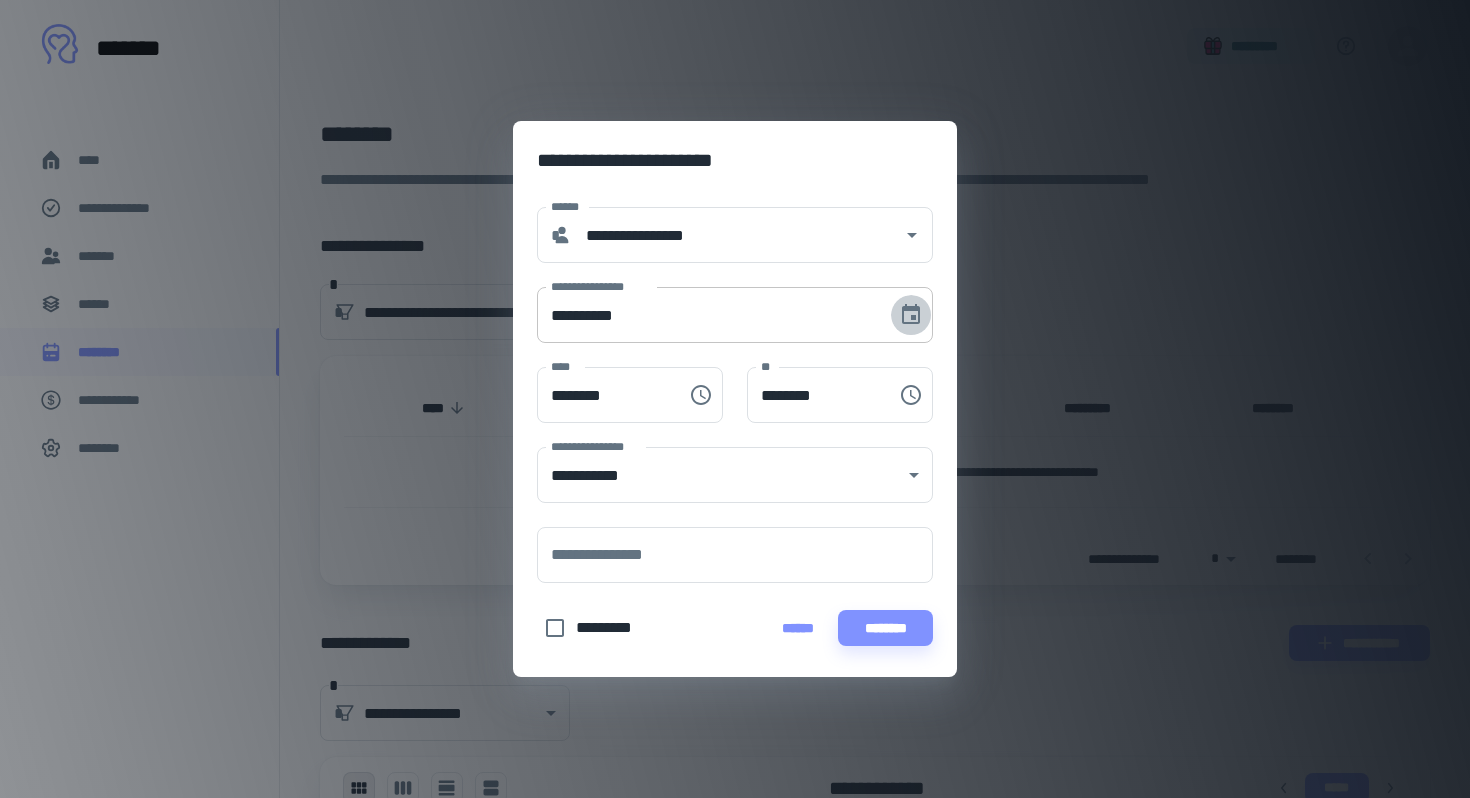 click at bounding box center [911, 315] 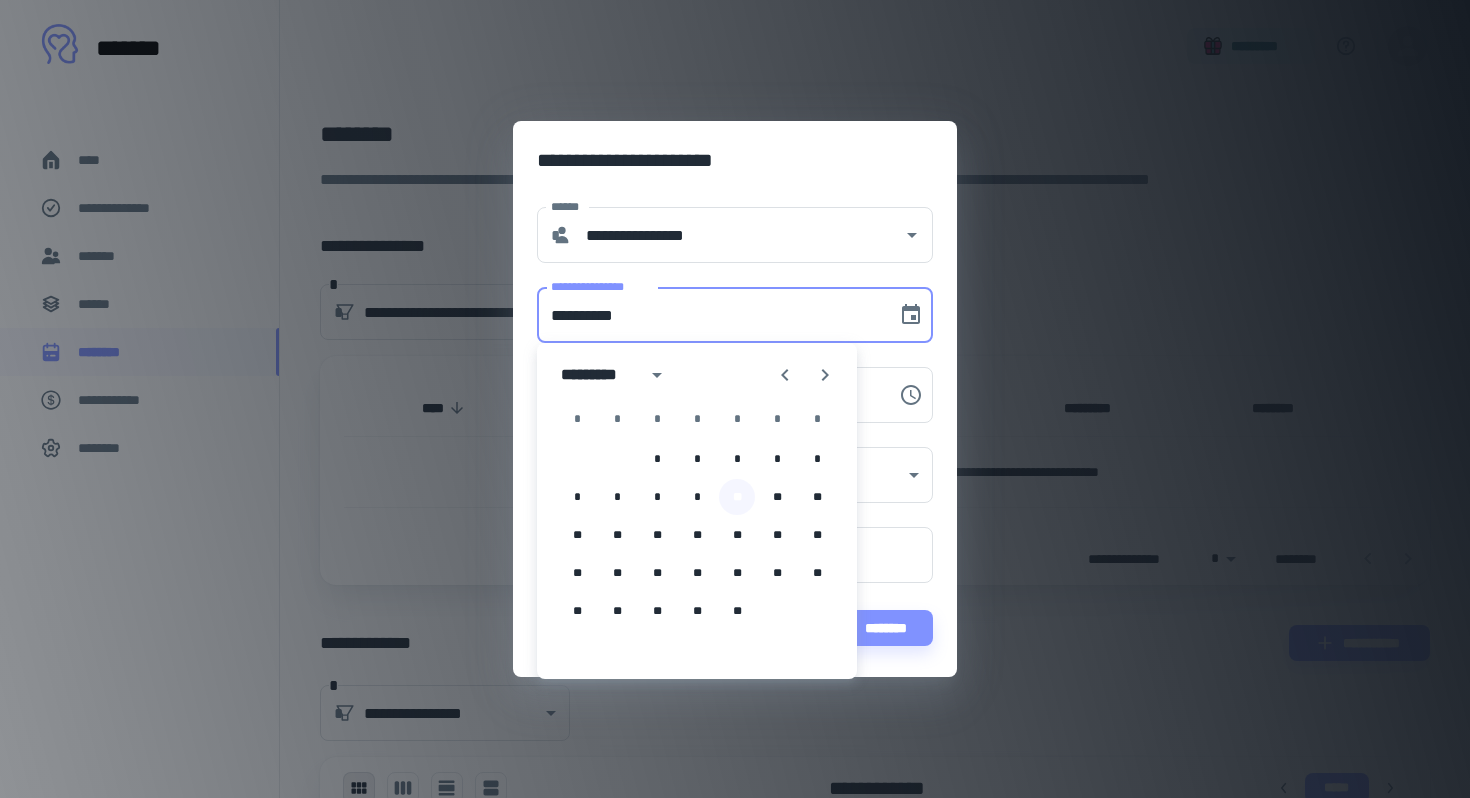 click on "**" at bounding box center [737, 497] 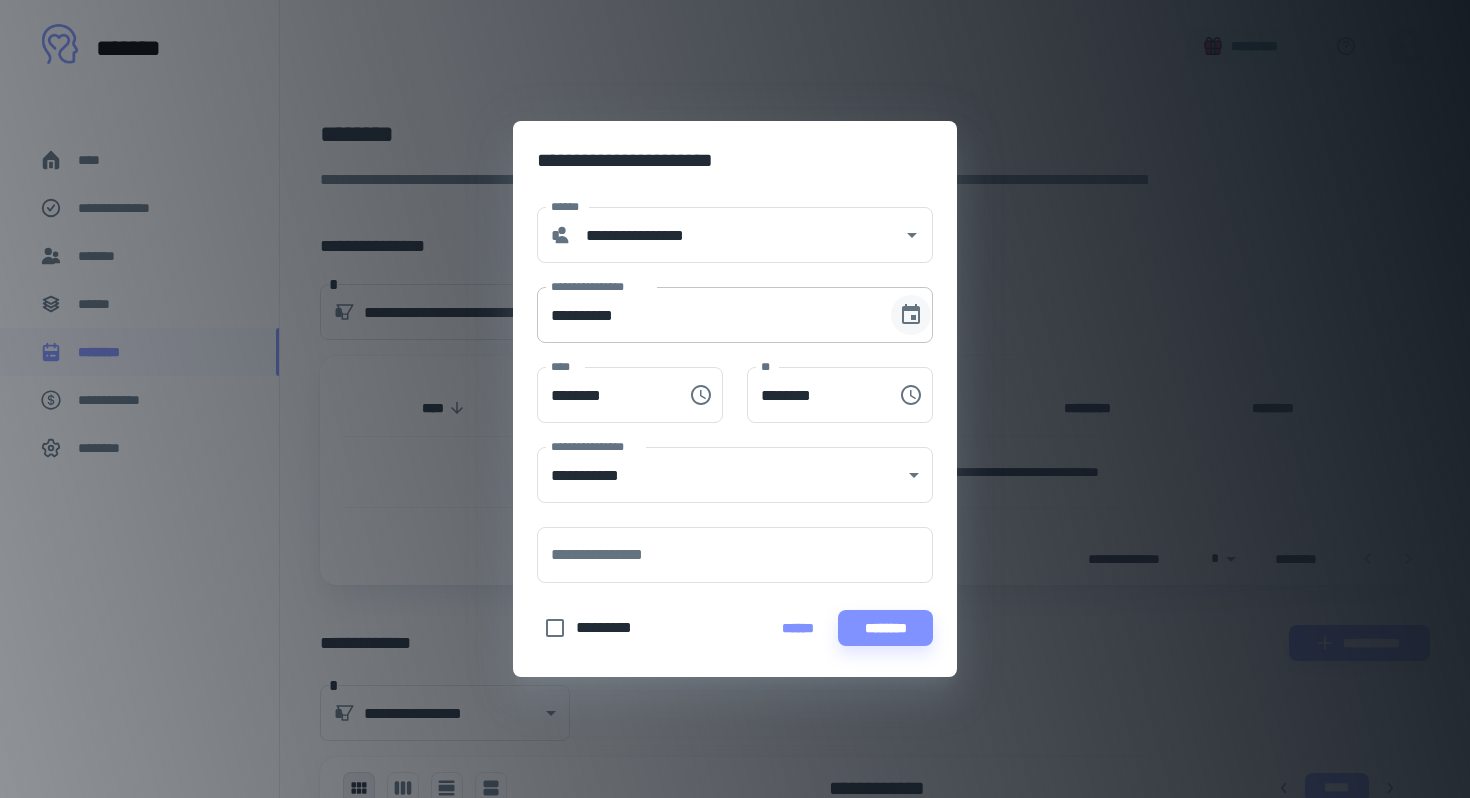 click 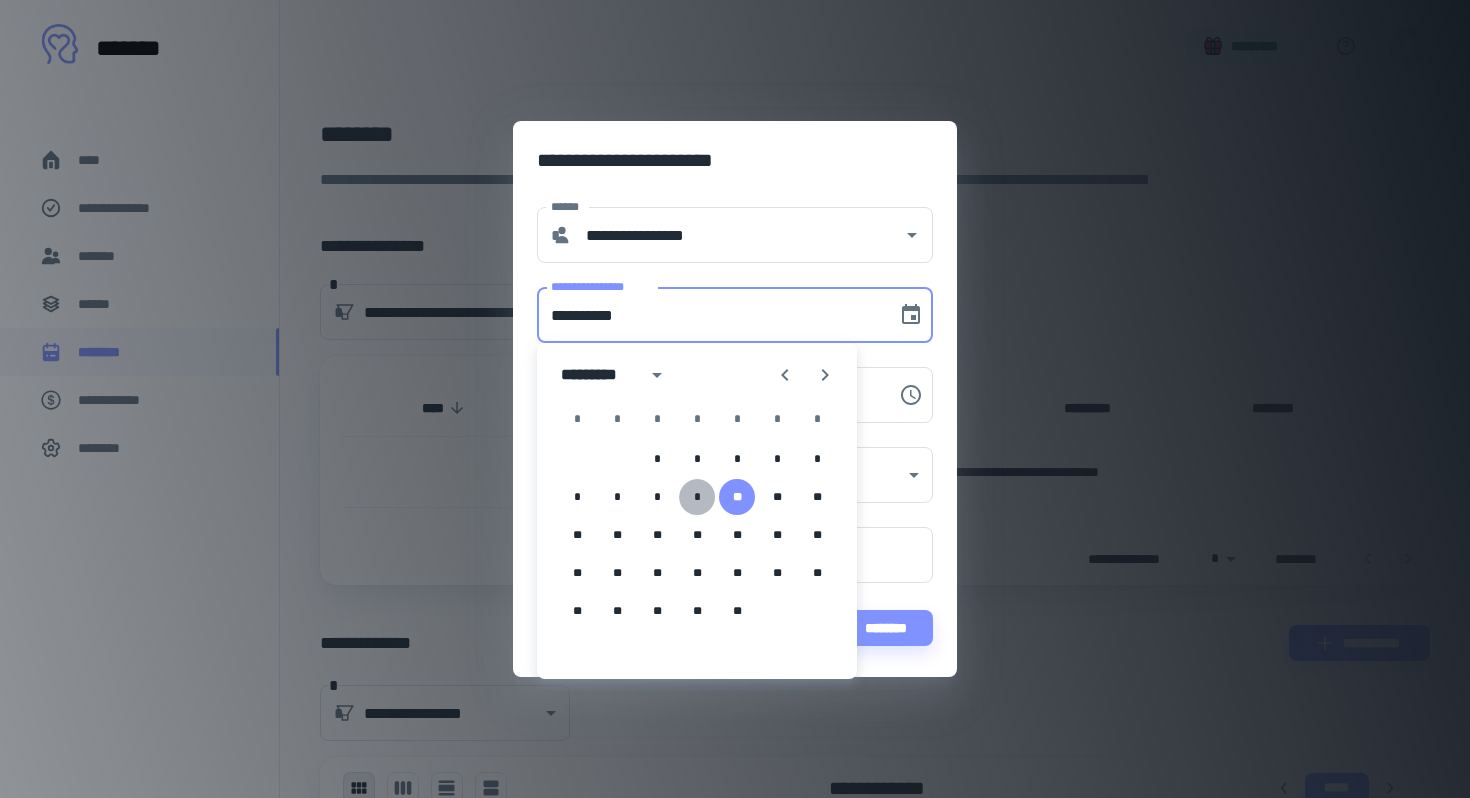 click on "*" at bounding box center (697, 497) 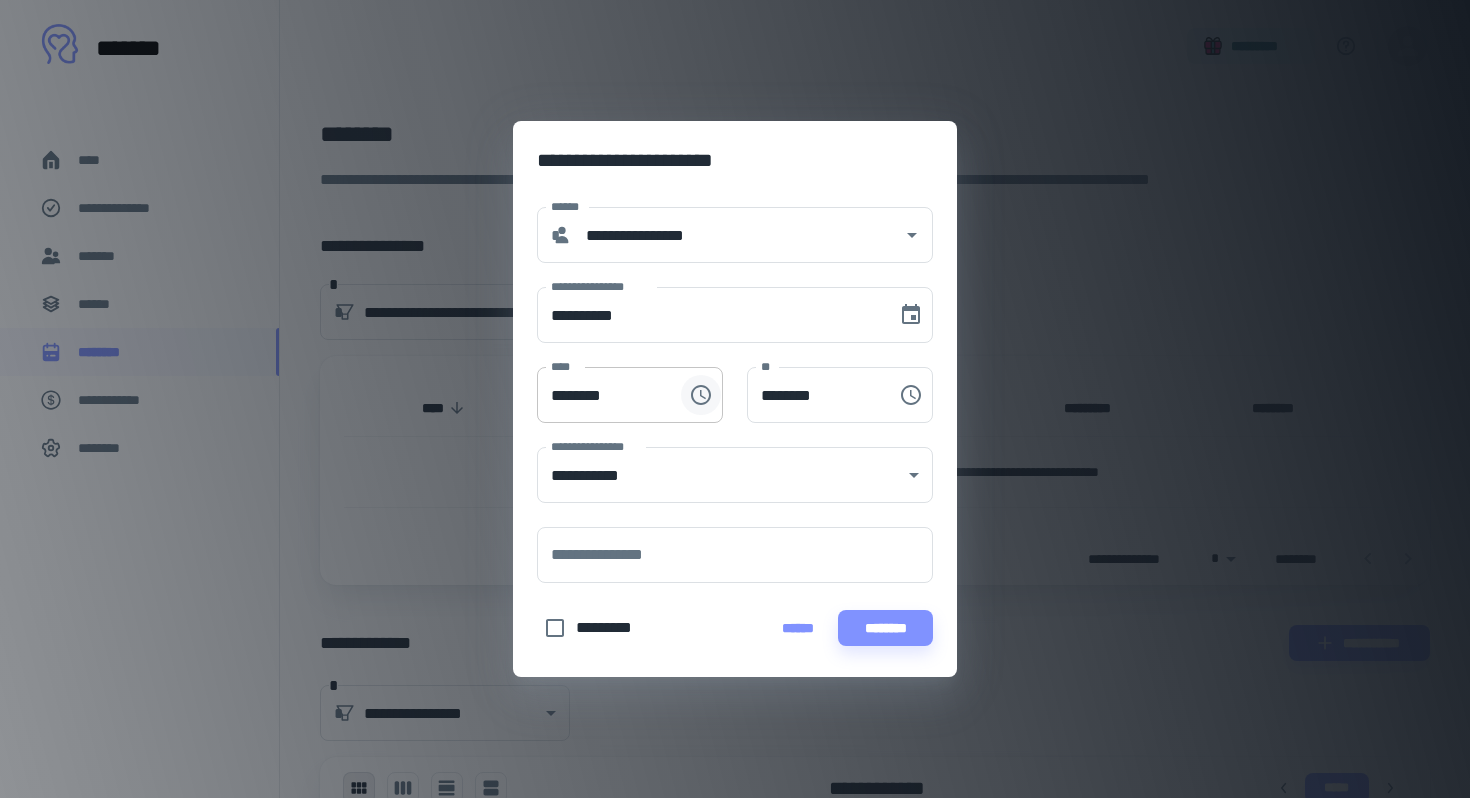 click at bounding box center (701, 395) 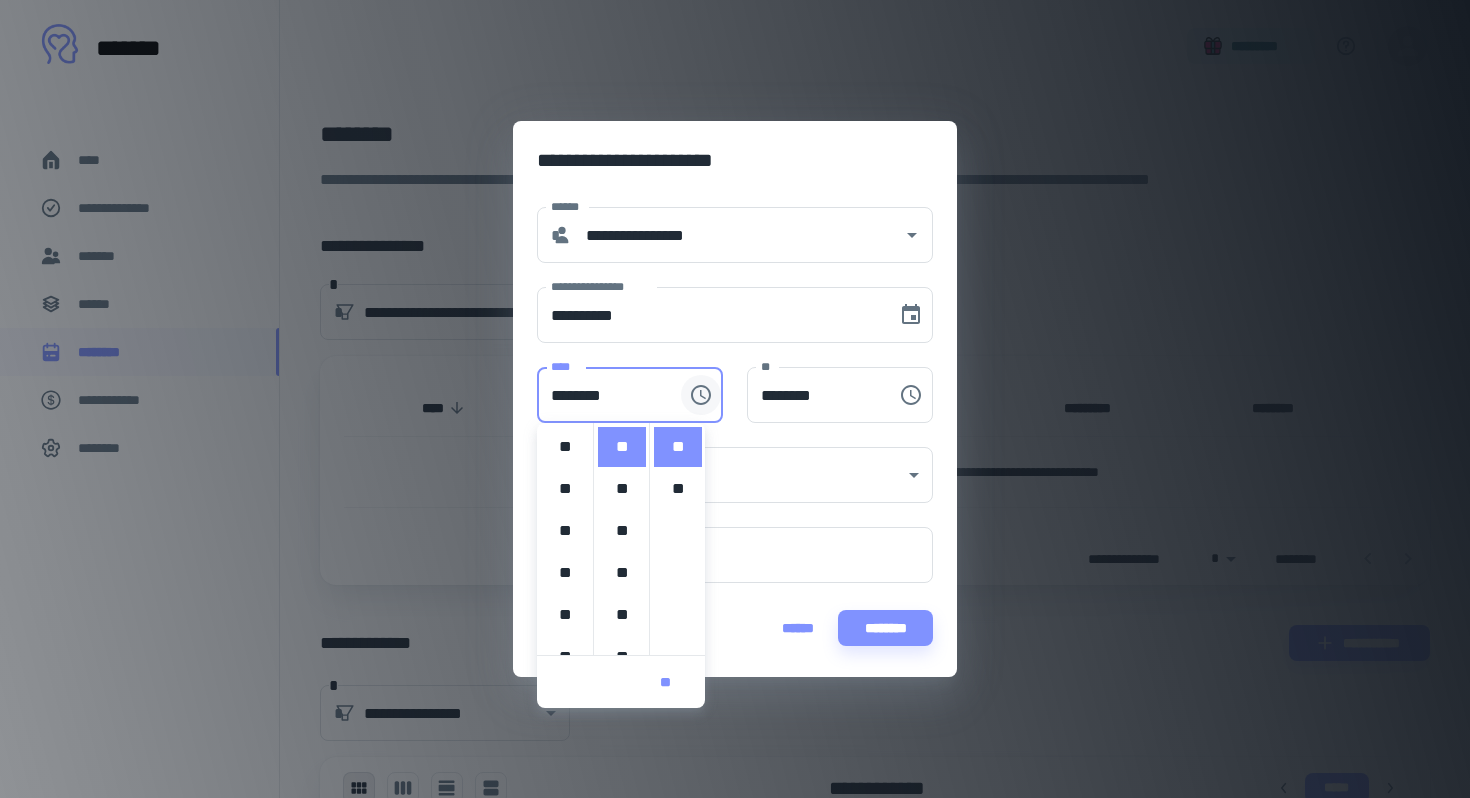 scroll, scrollTop: 420, scrollLeft: 0, axis: vertical 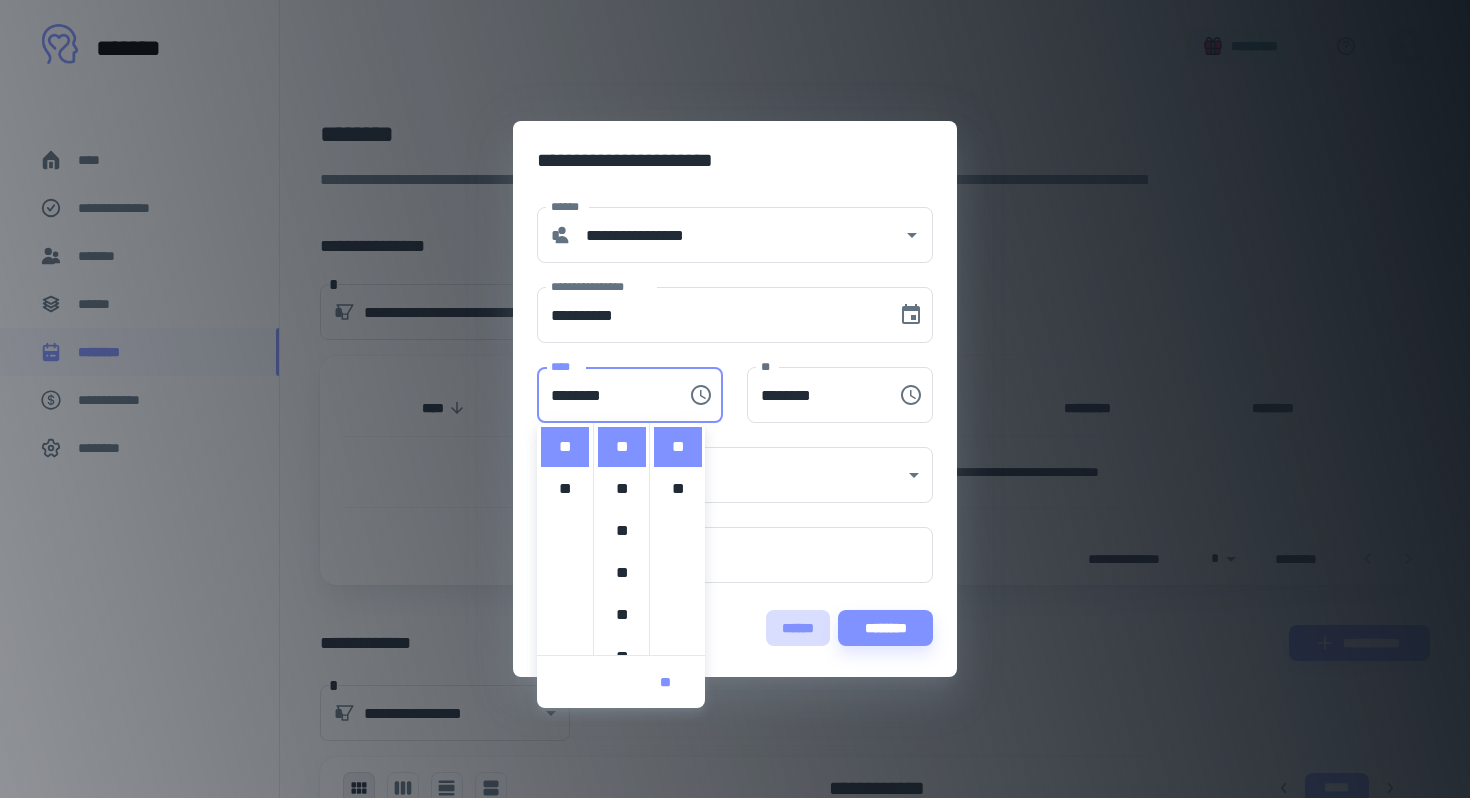 click on "******" at bounding box center (798, 628) 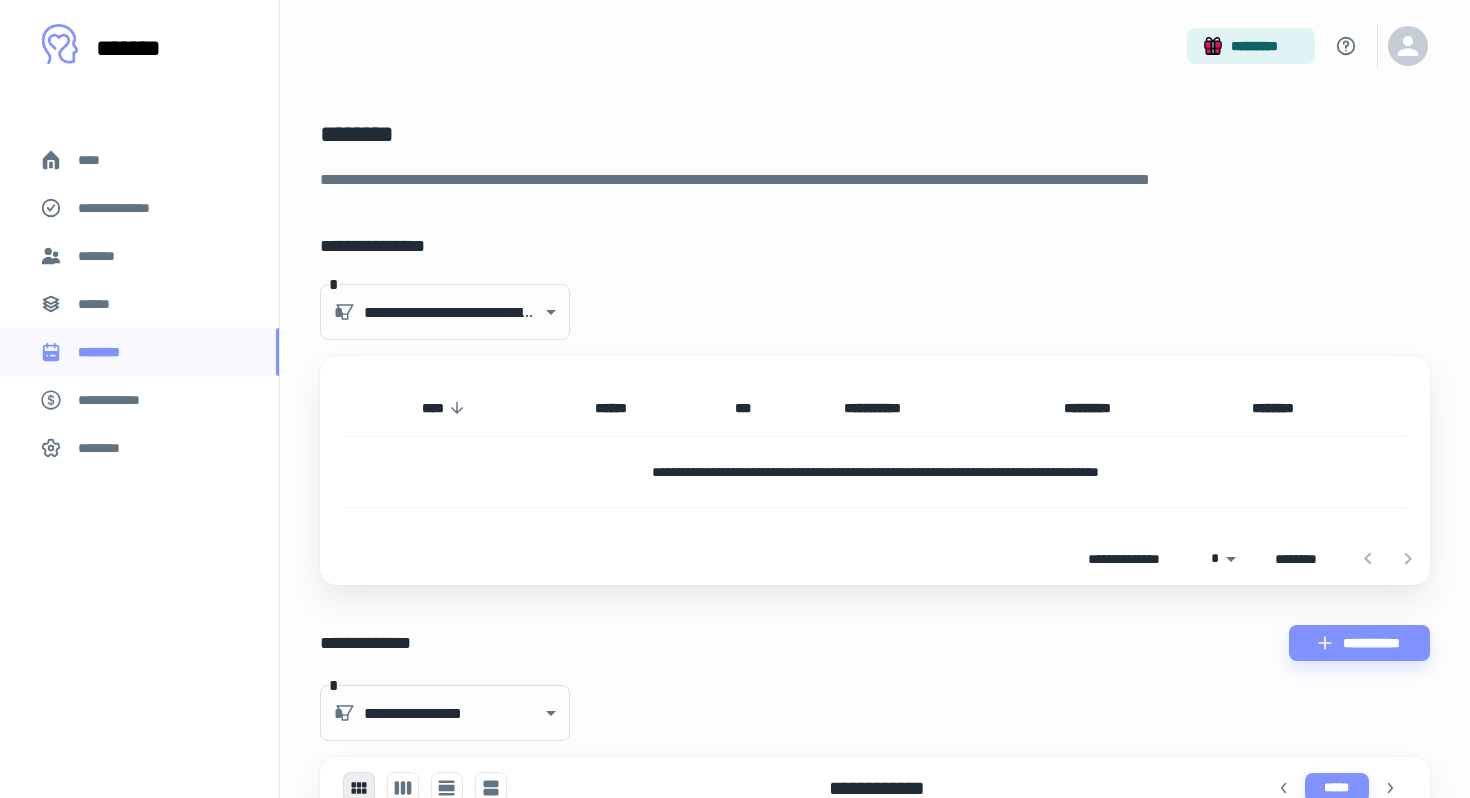 click on "******" at bounding box center [139, 304] 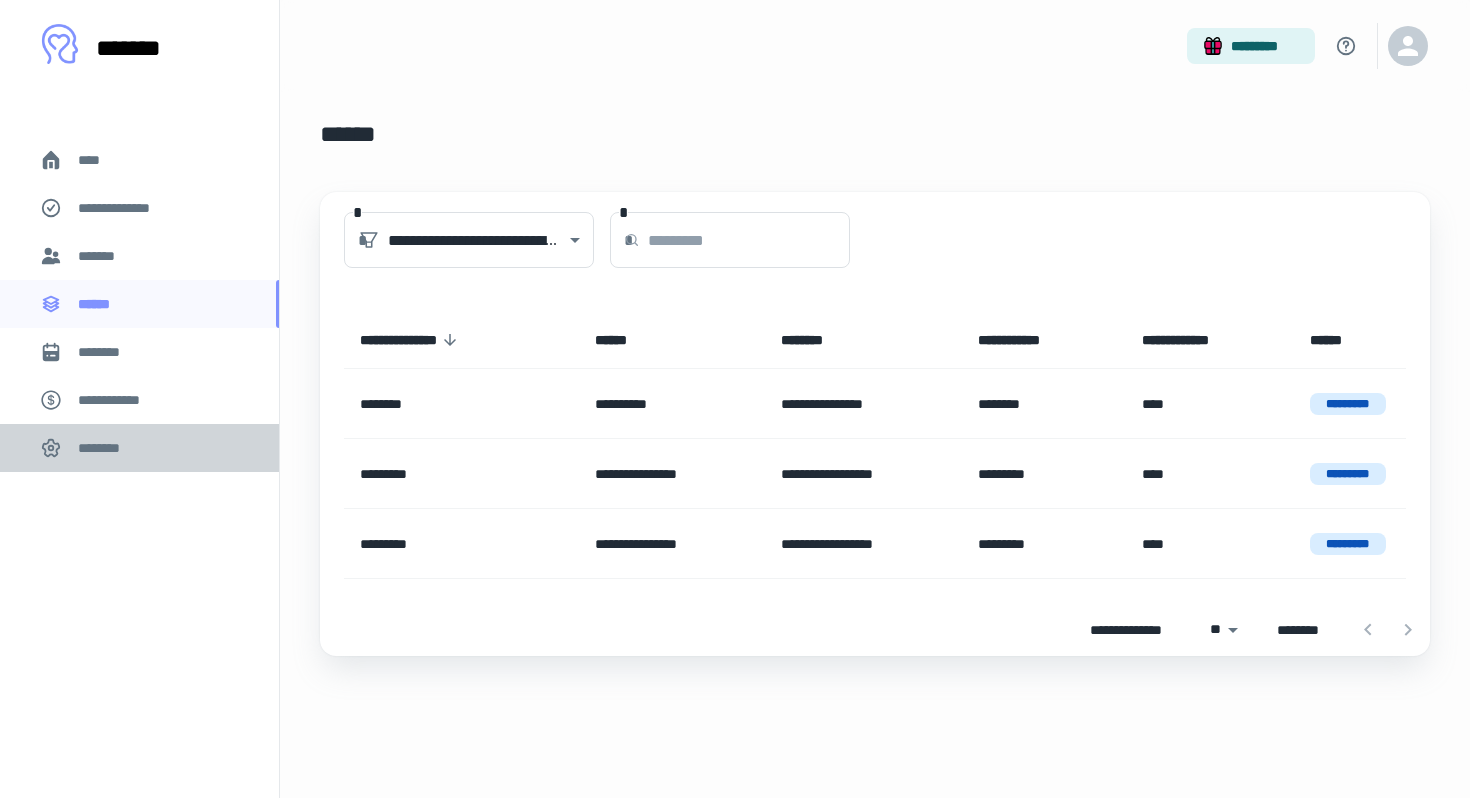 click on "********" at bounding box center (139, 448) 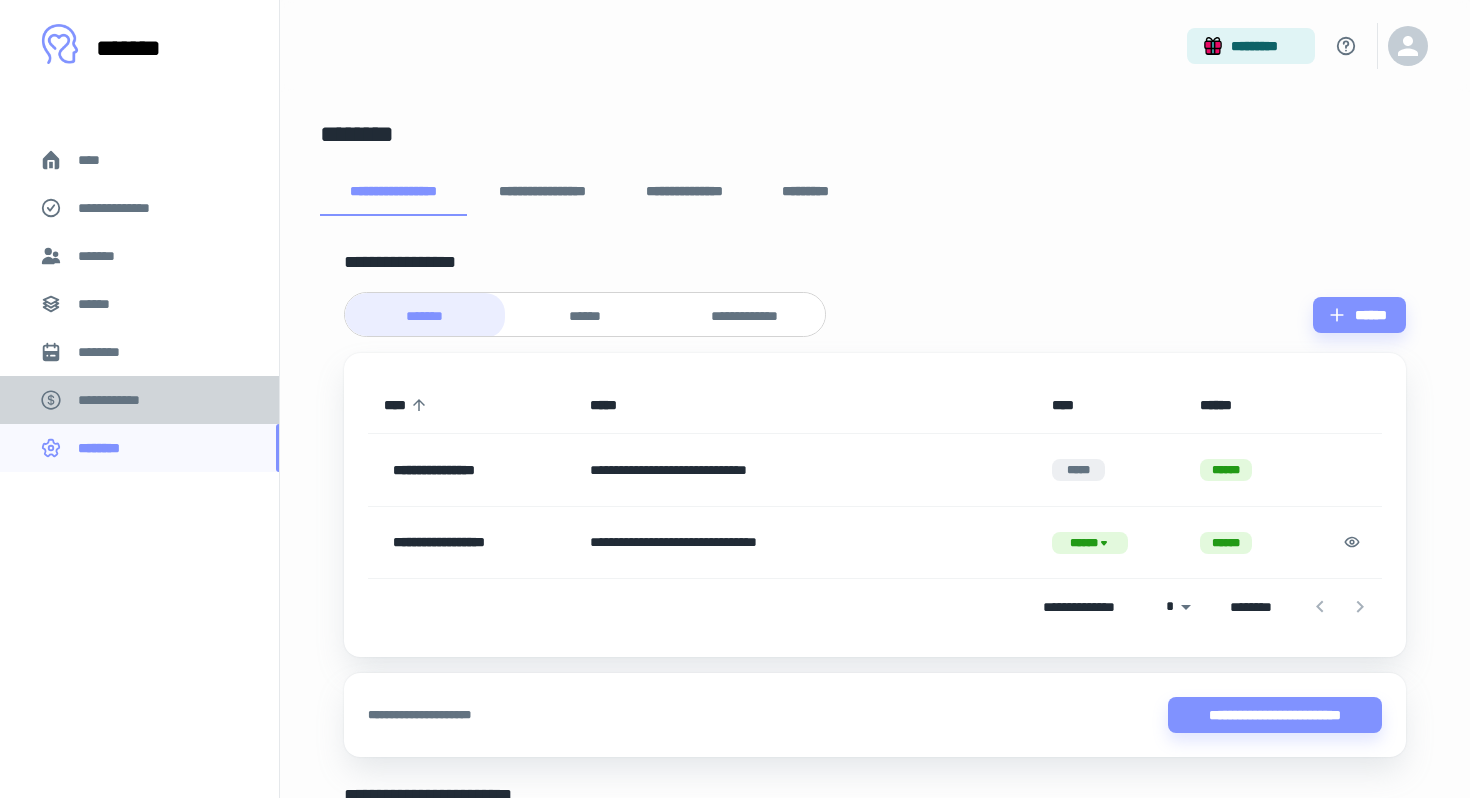 click on "**********" at bounding box center [139, 400] 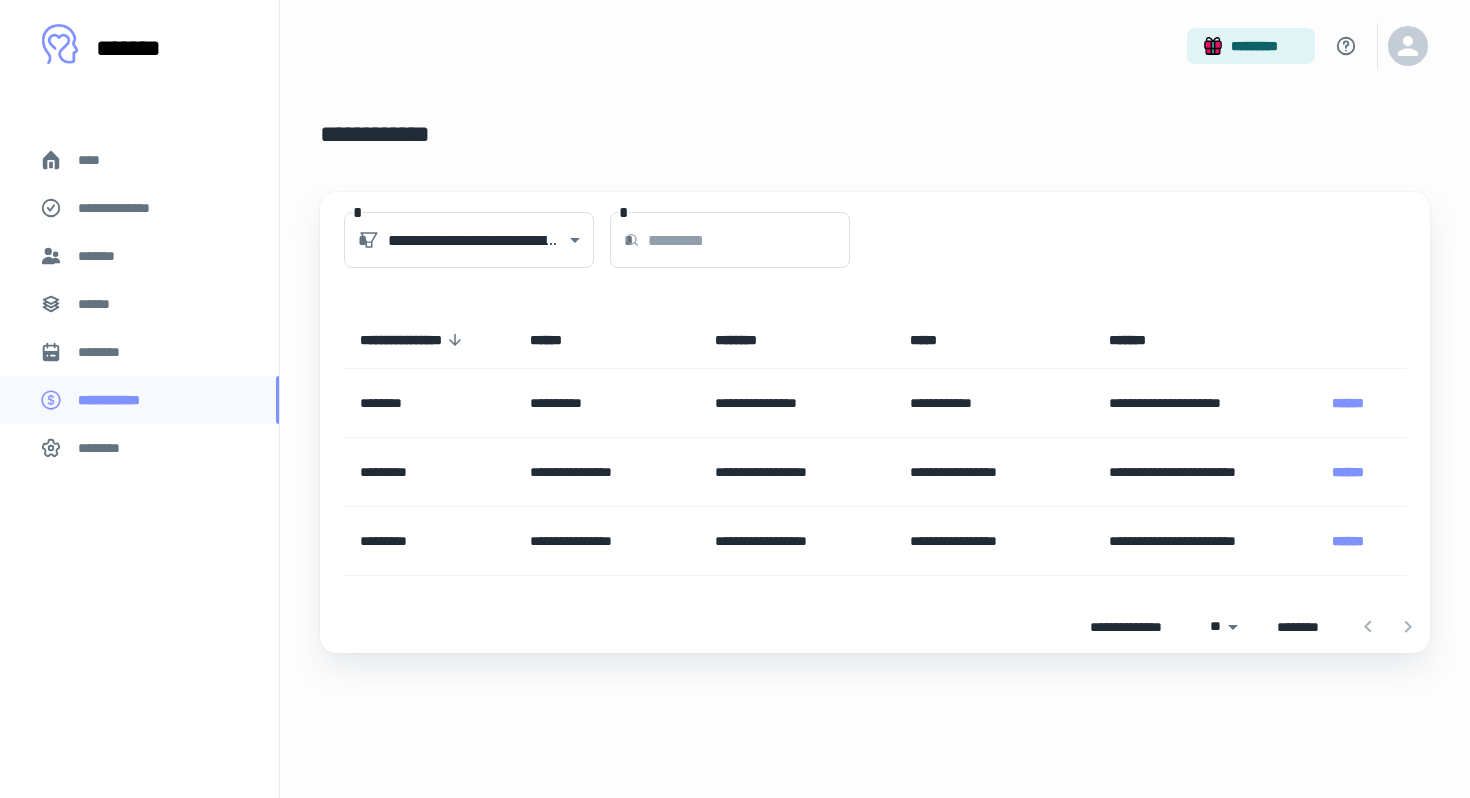click on "****" at bounding box center (139, 160) 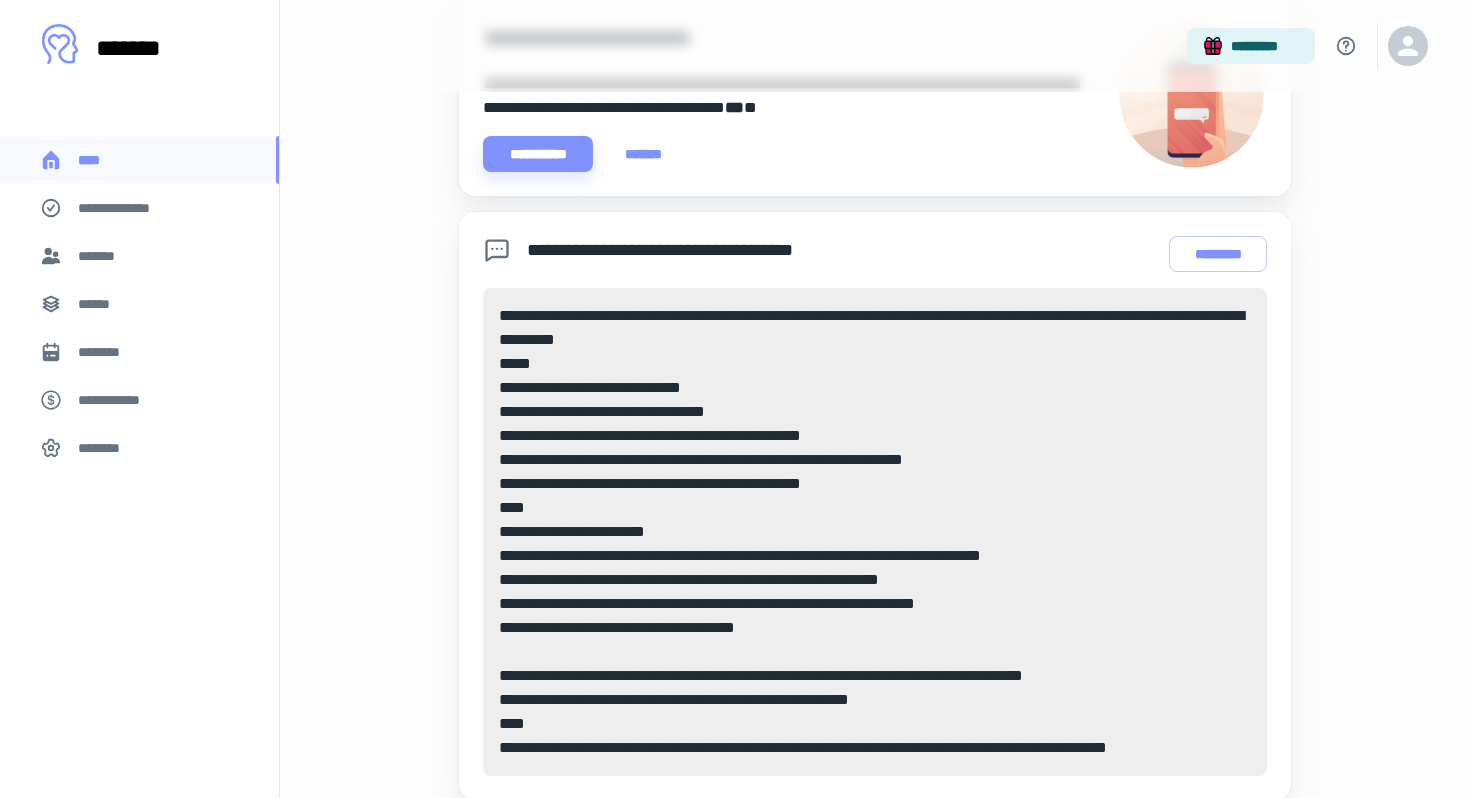 scroll, scrollTop: 502, scrollLeft: 0, axis: vertical 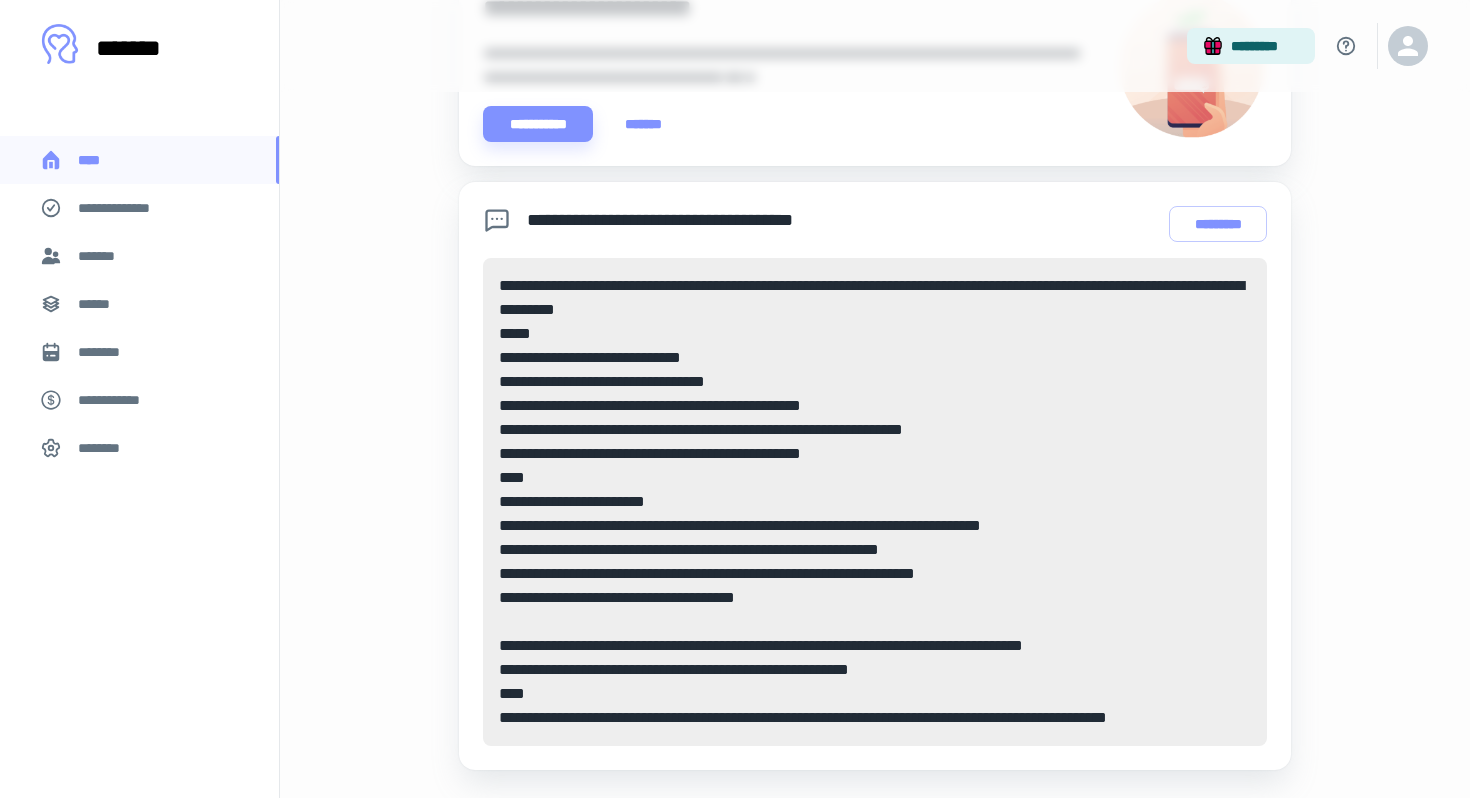 click on "**********" at bounding box center [139, 208] 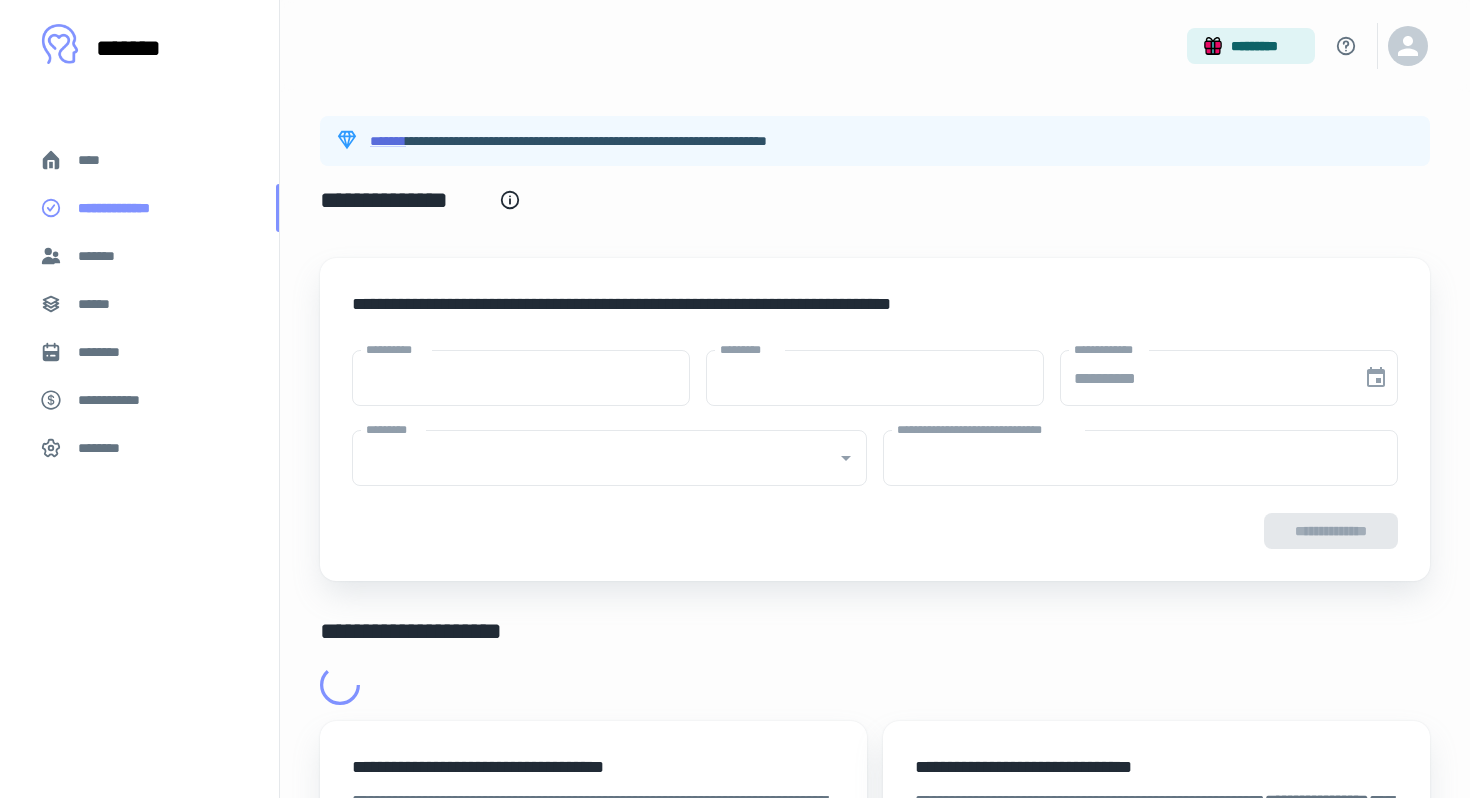 type on "****" 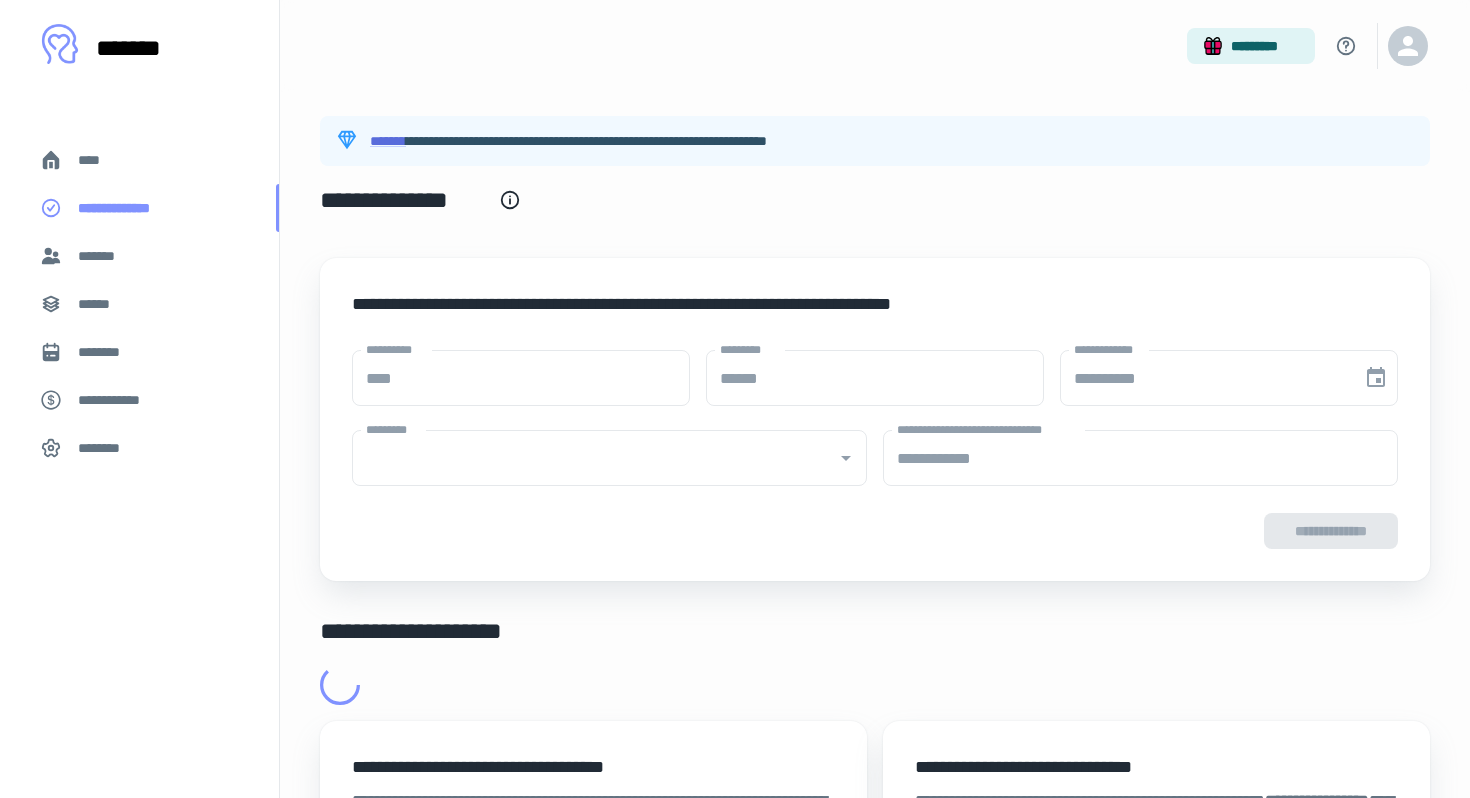 type on "**********" 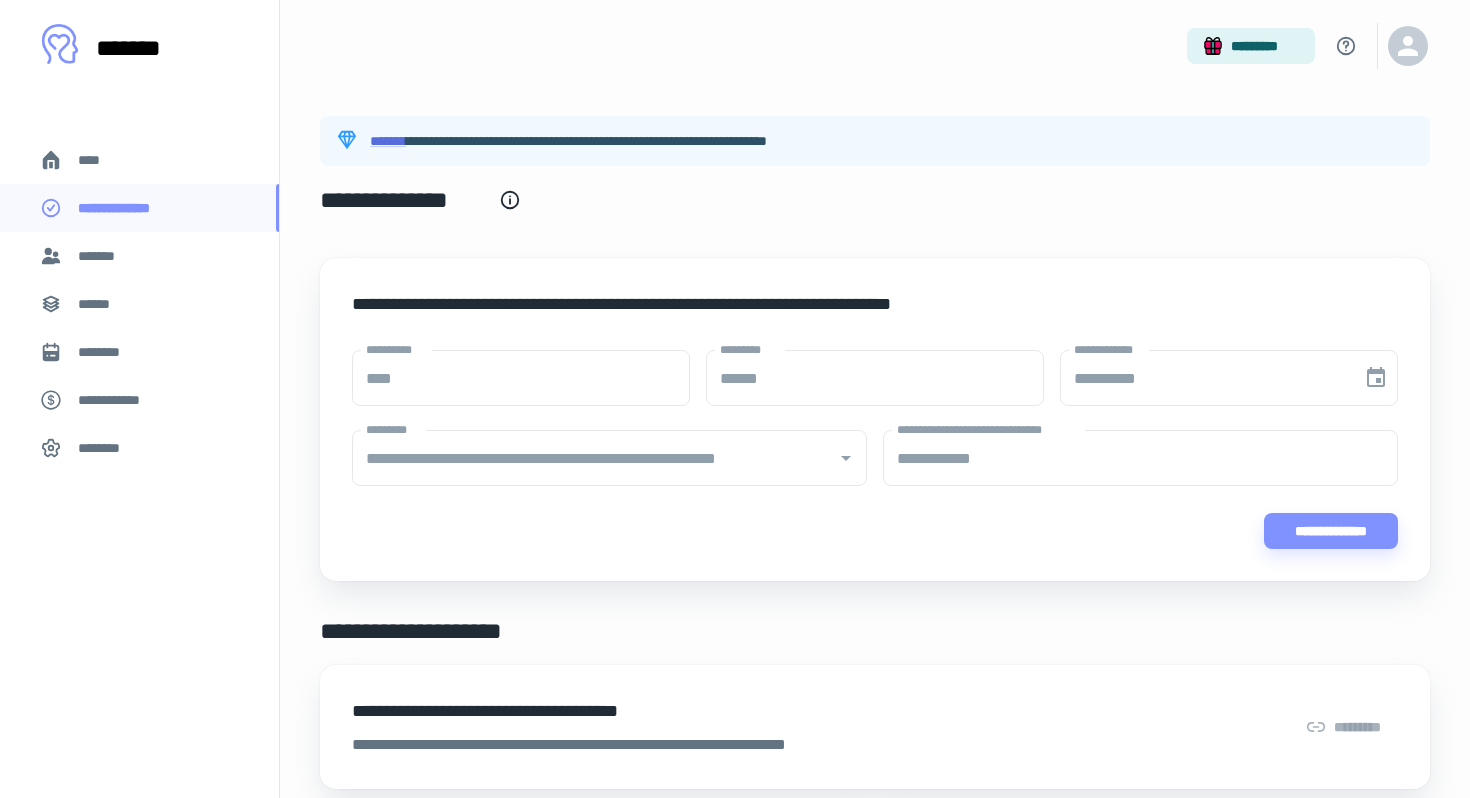 click on "*******" at bounding box center [139, 256] 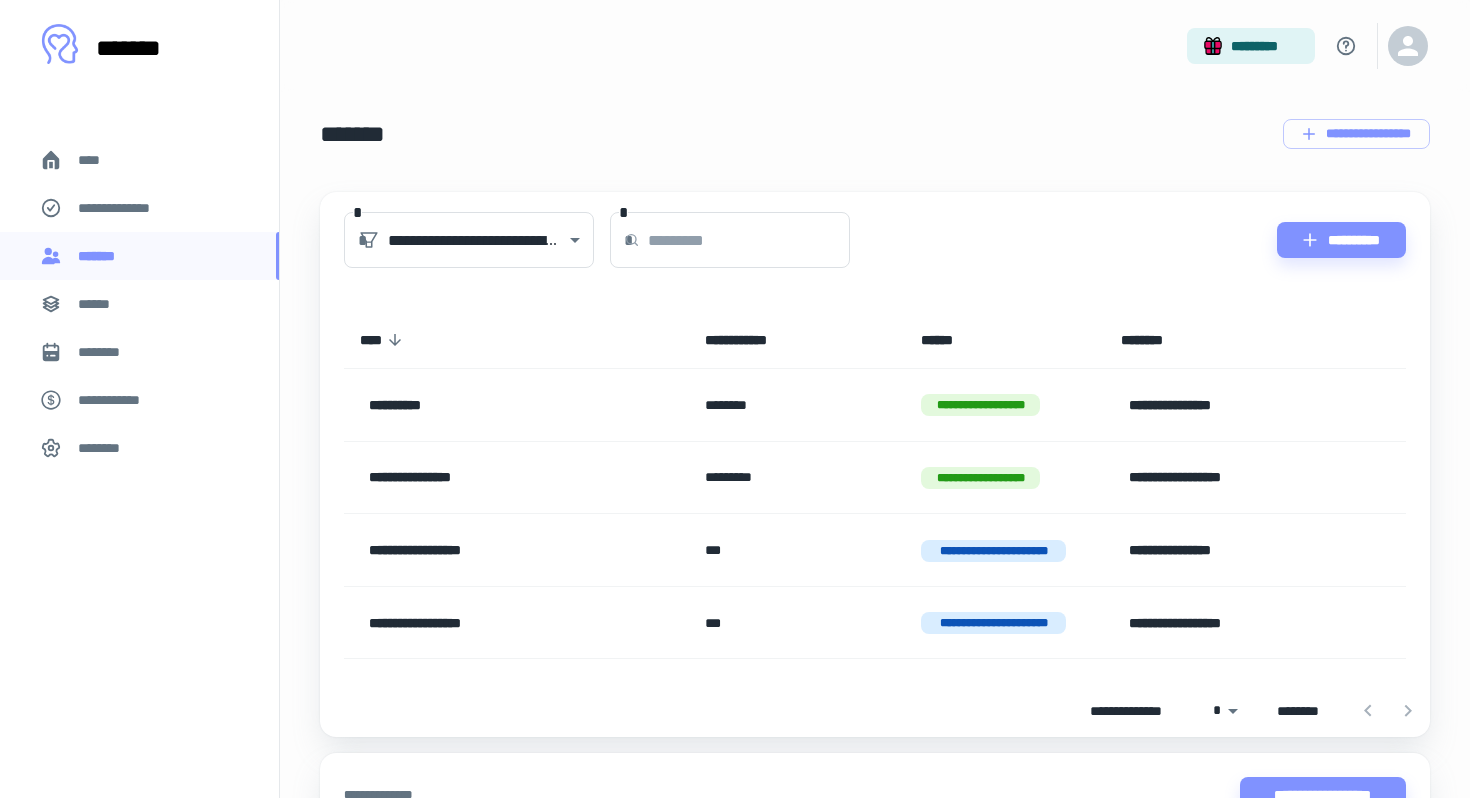 scroll, scrollTop: 118, scrollLeft: 0, axis: vertical 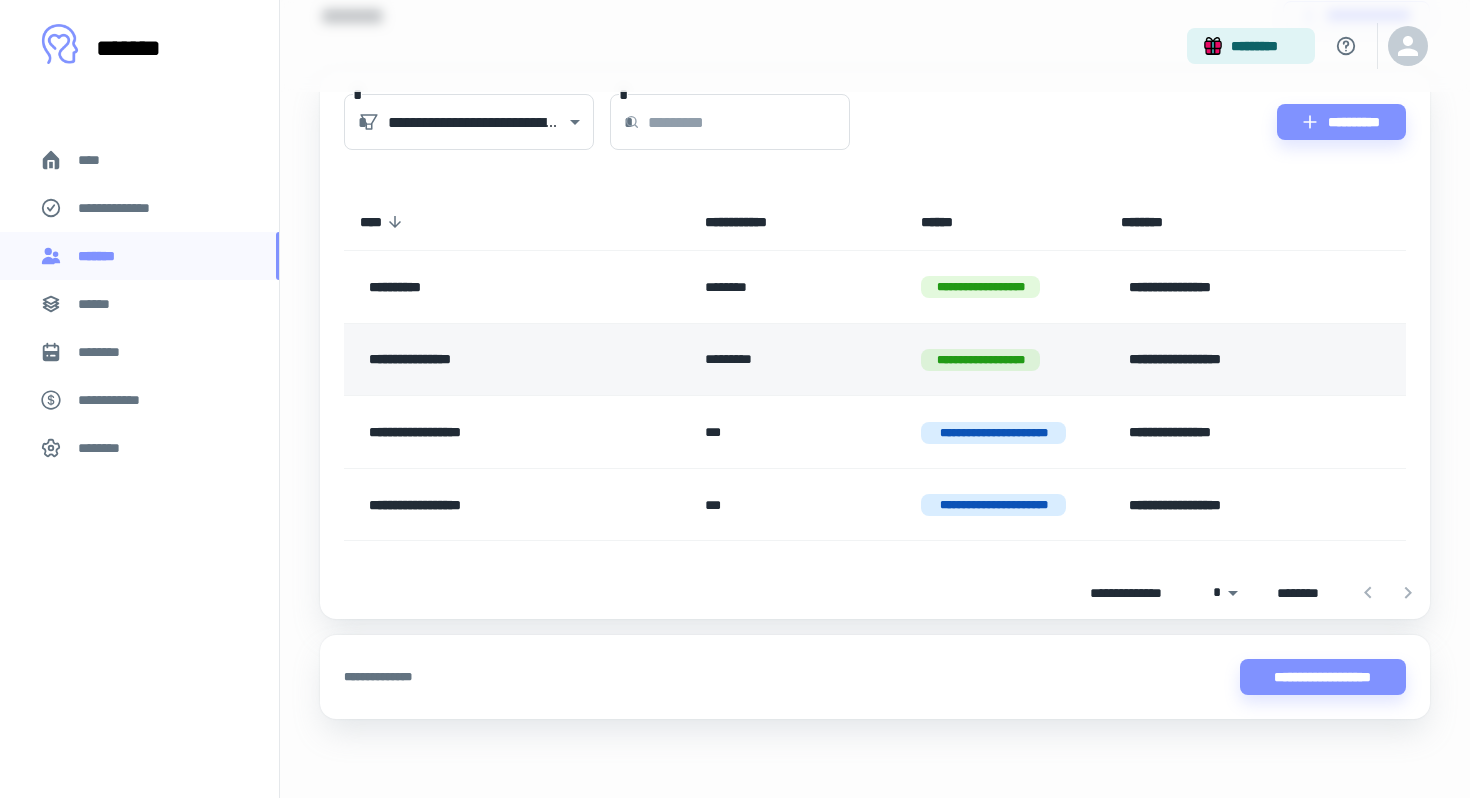 click on "**********" at bounding box center (1005, 359) 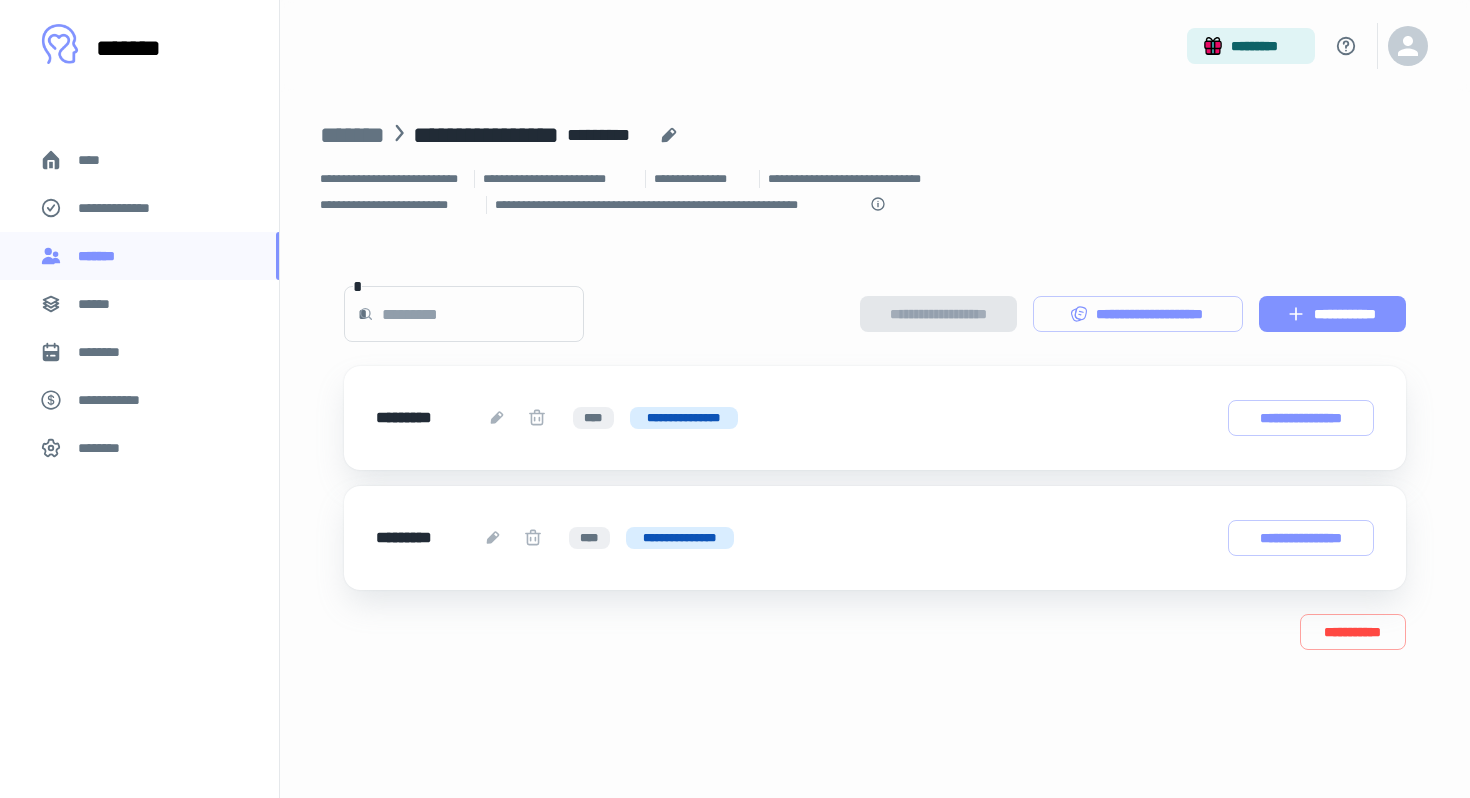 click on "**********" at bounding box center (1332, 314) 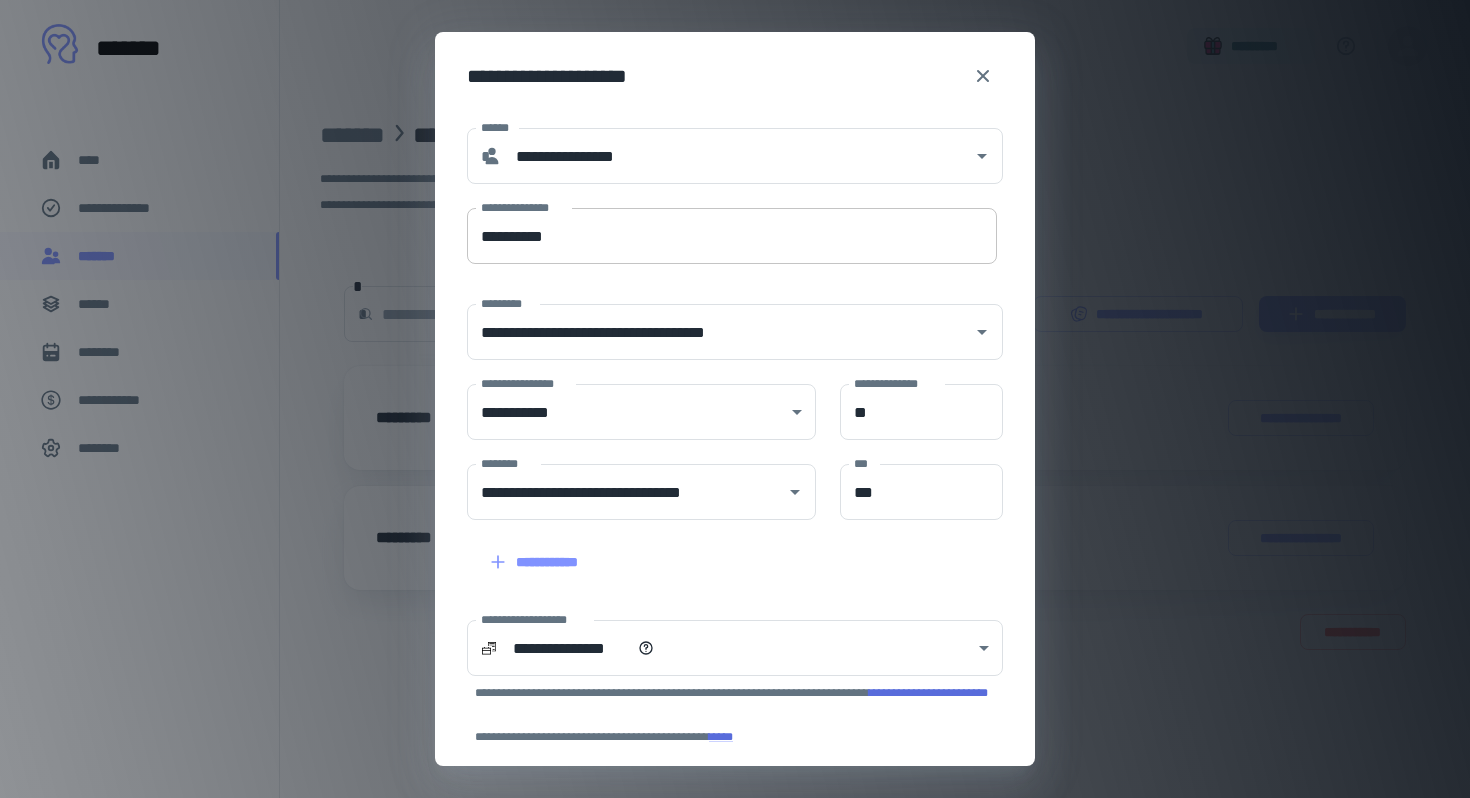 click on "**********" at bounding box center (732, 236) 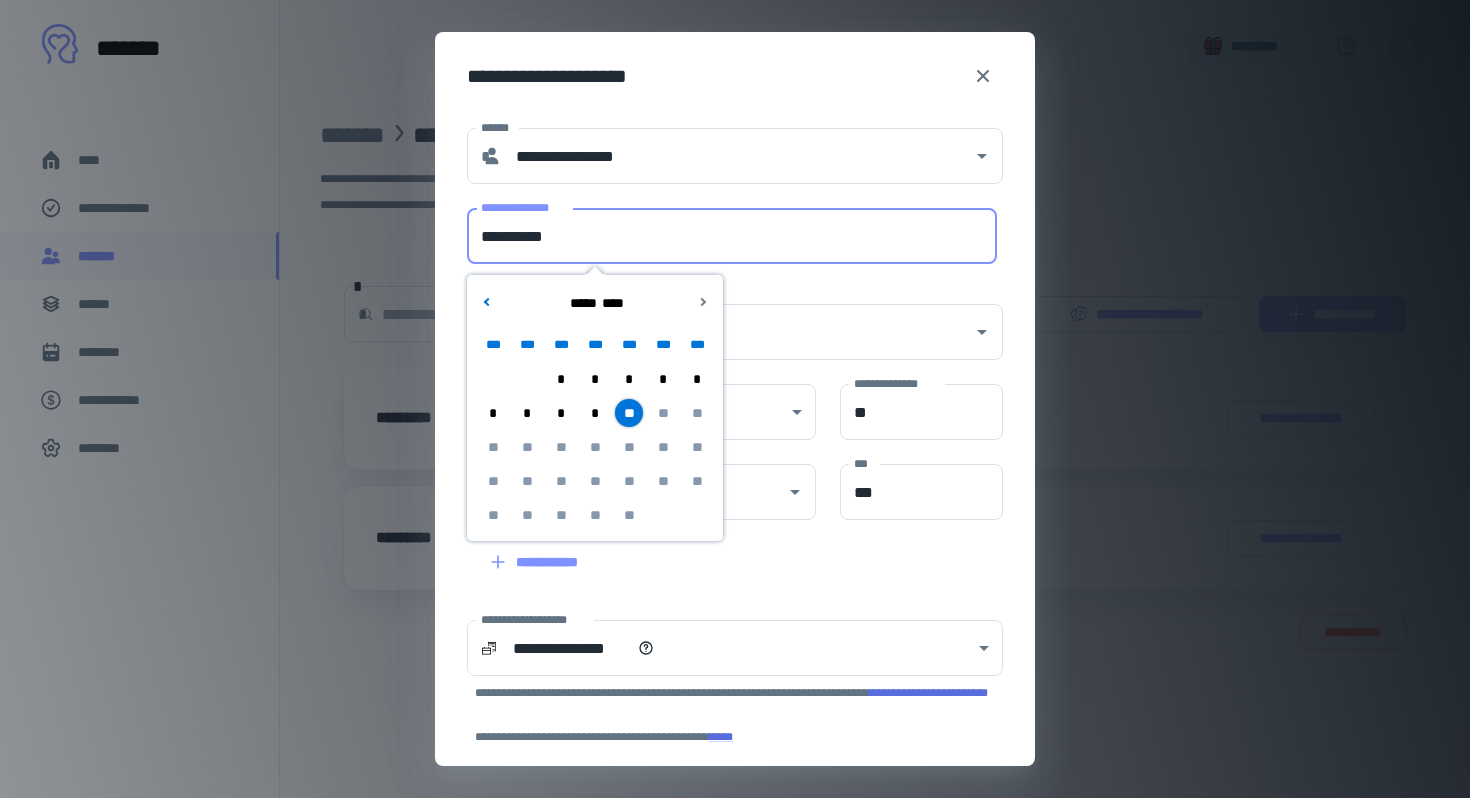 click on "*" at bounding box center [595, 413] 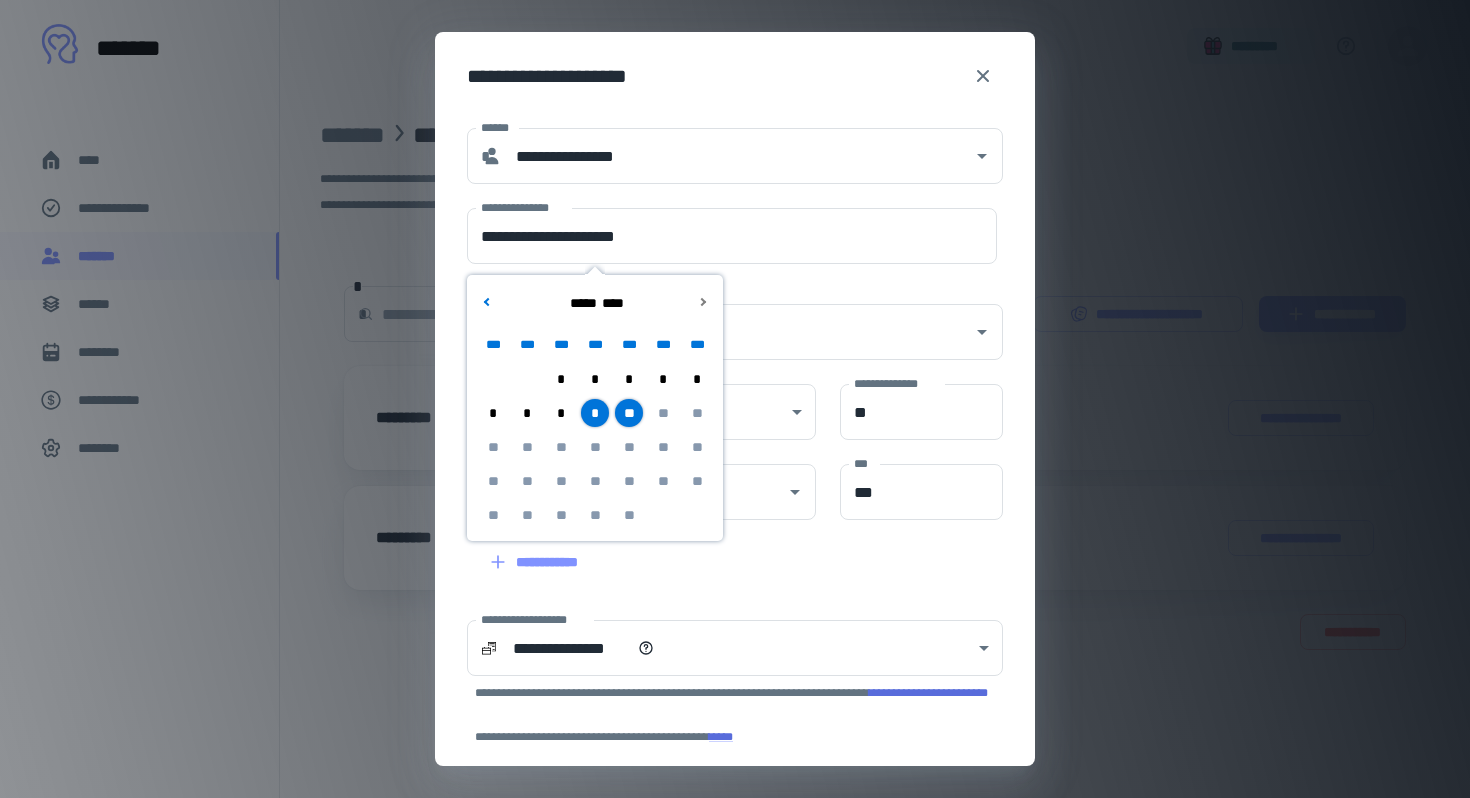 click on "**" at bounding box center (629, 413) 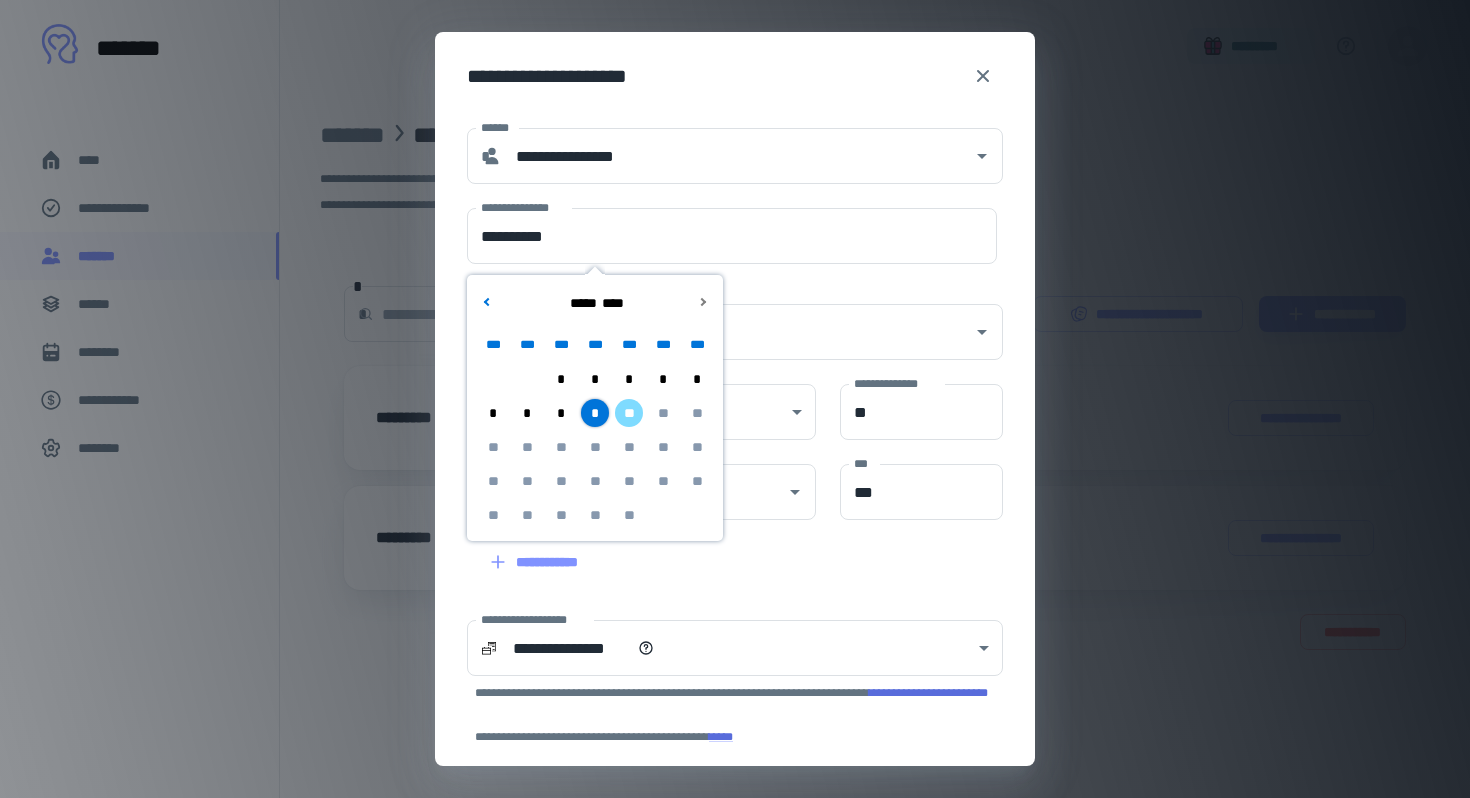 click on "**********" at bounding box center [723, 320] 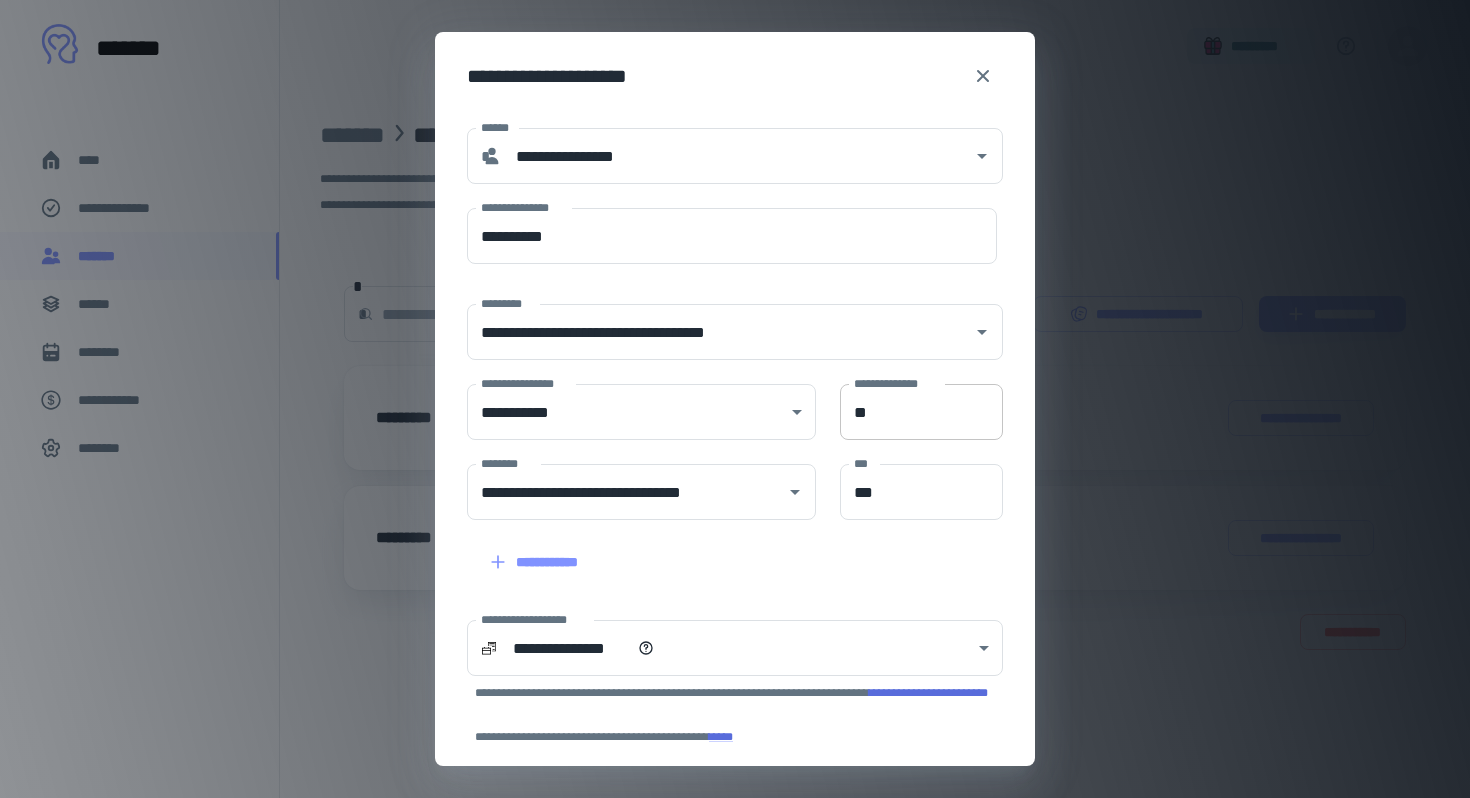 click on "**" at bounding box center (921, 412) 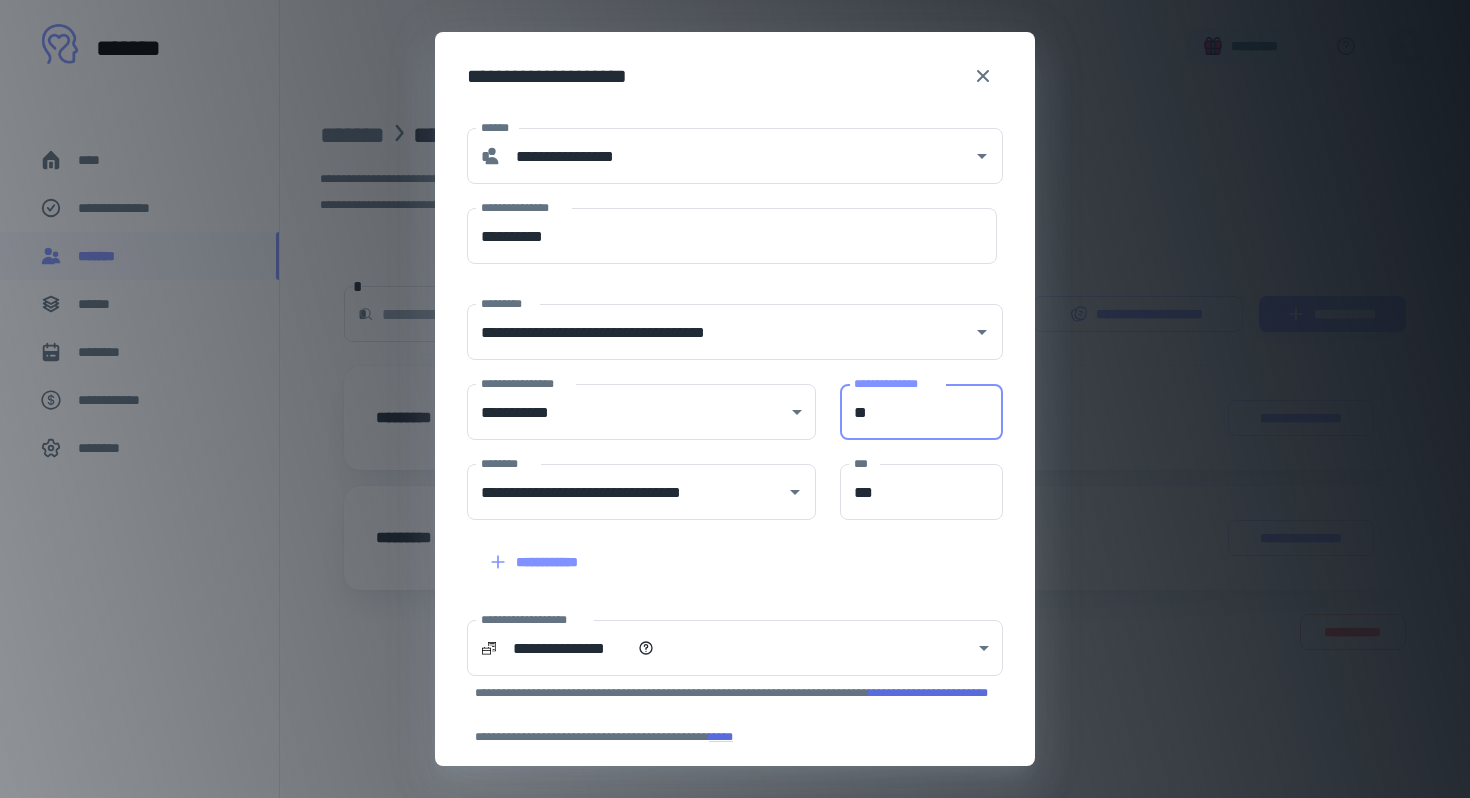 click on "**" at bounding box center [921, 412] 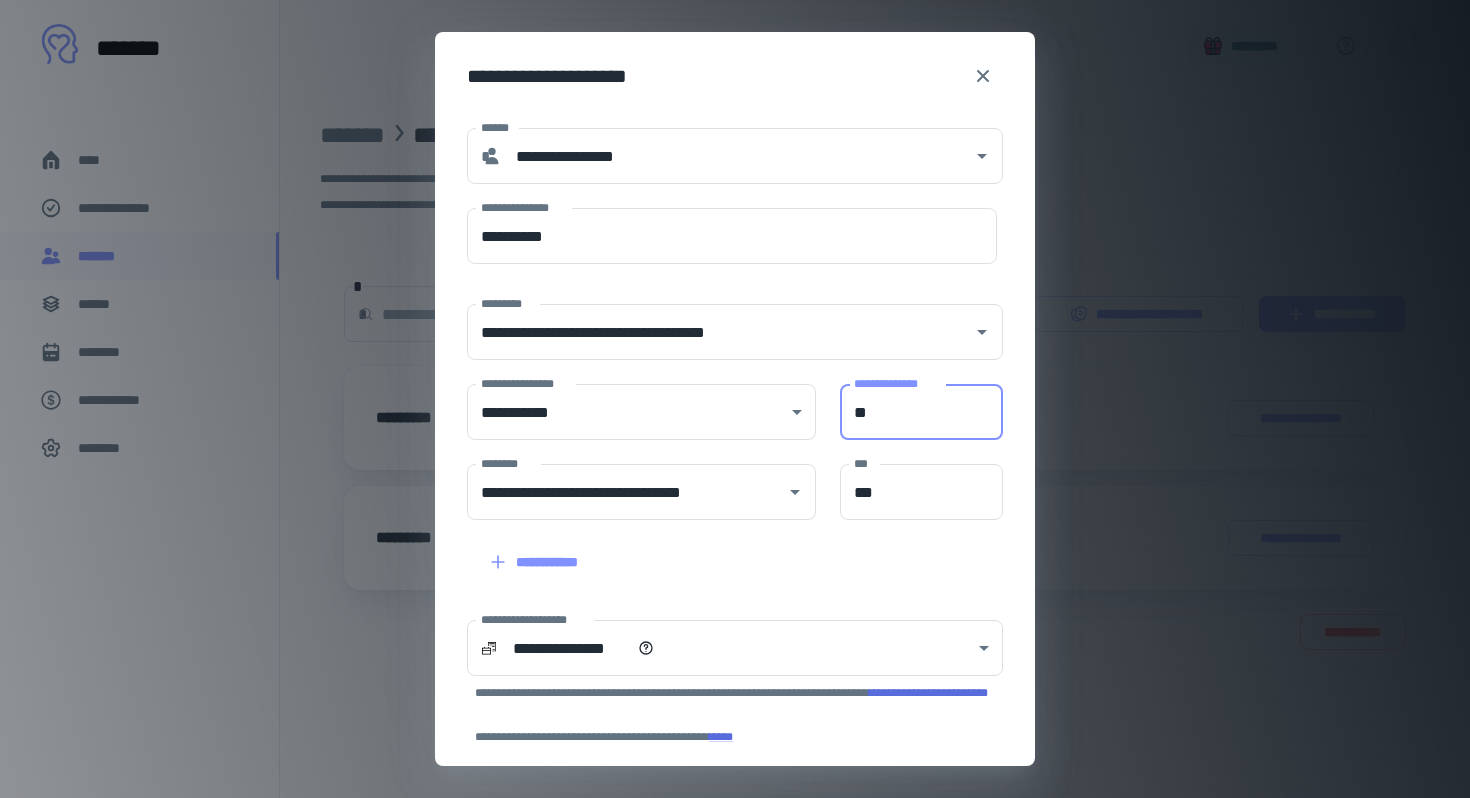 type on "**" 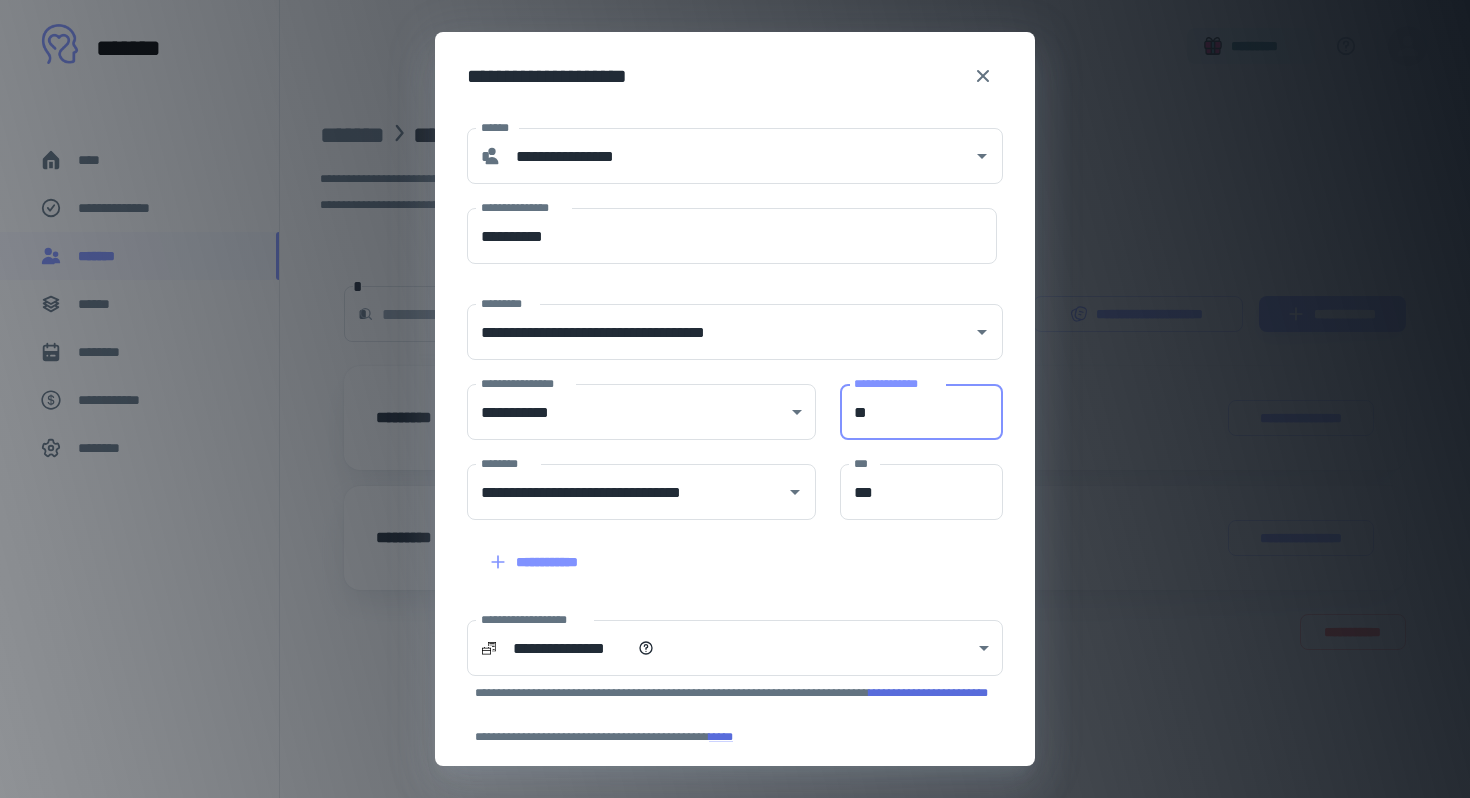 click on "**********" at bounding box center [735, 76] 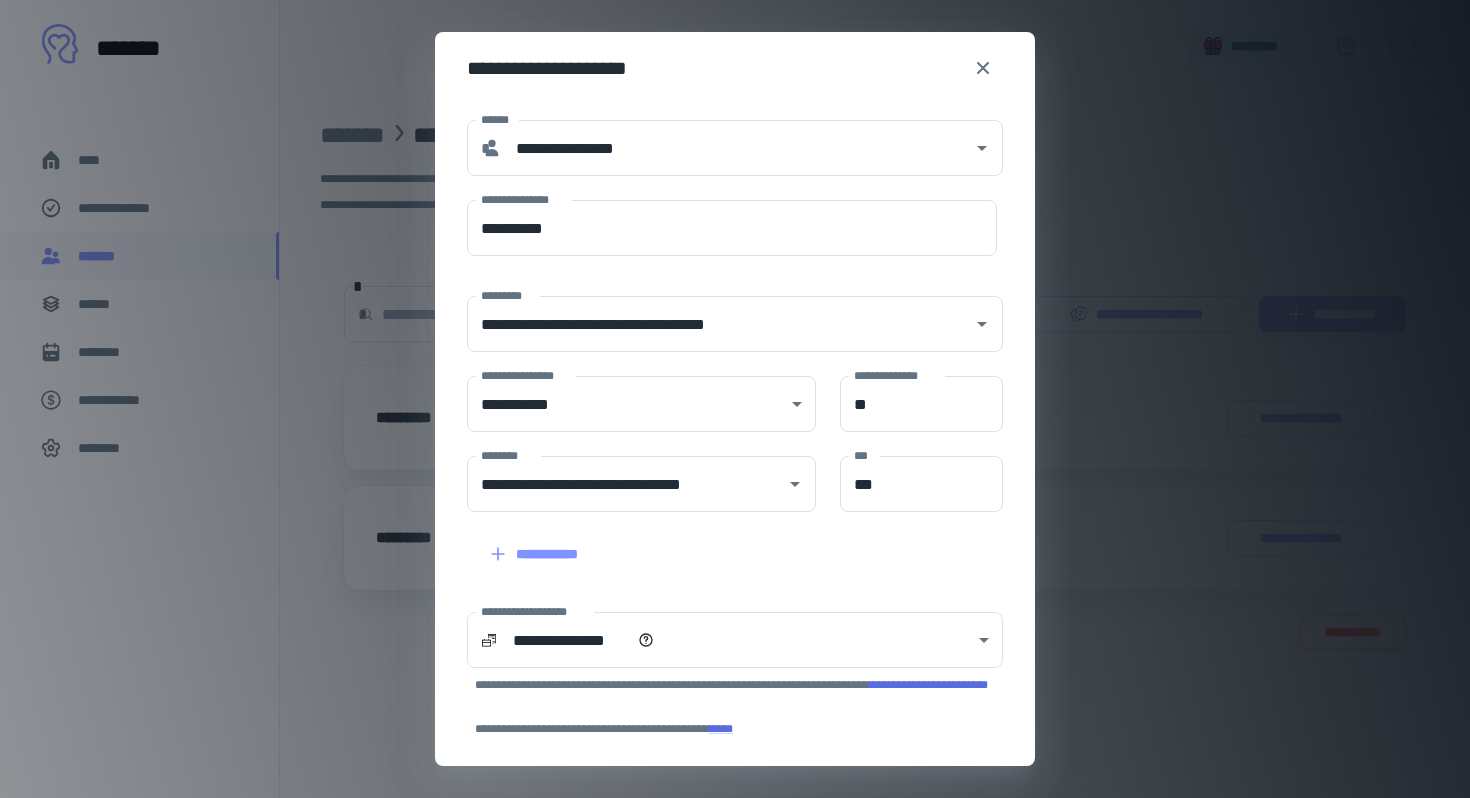 scroll, scrollTop: 0, scrollLeft: 0, axis: both 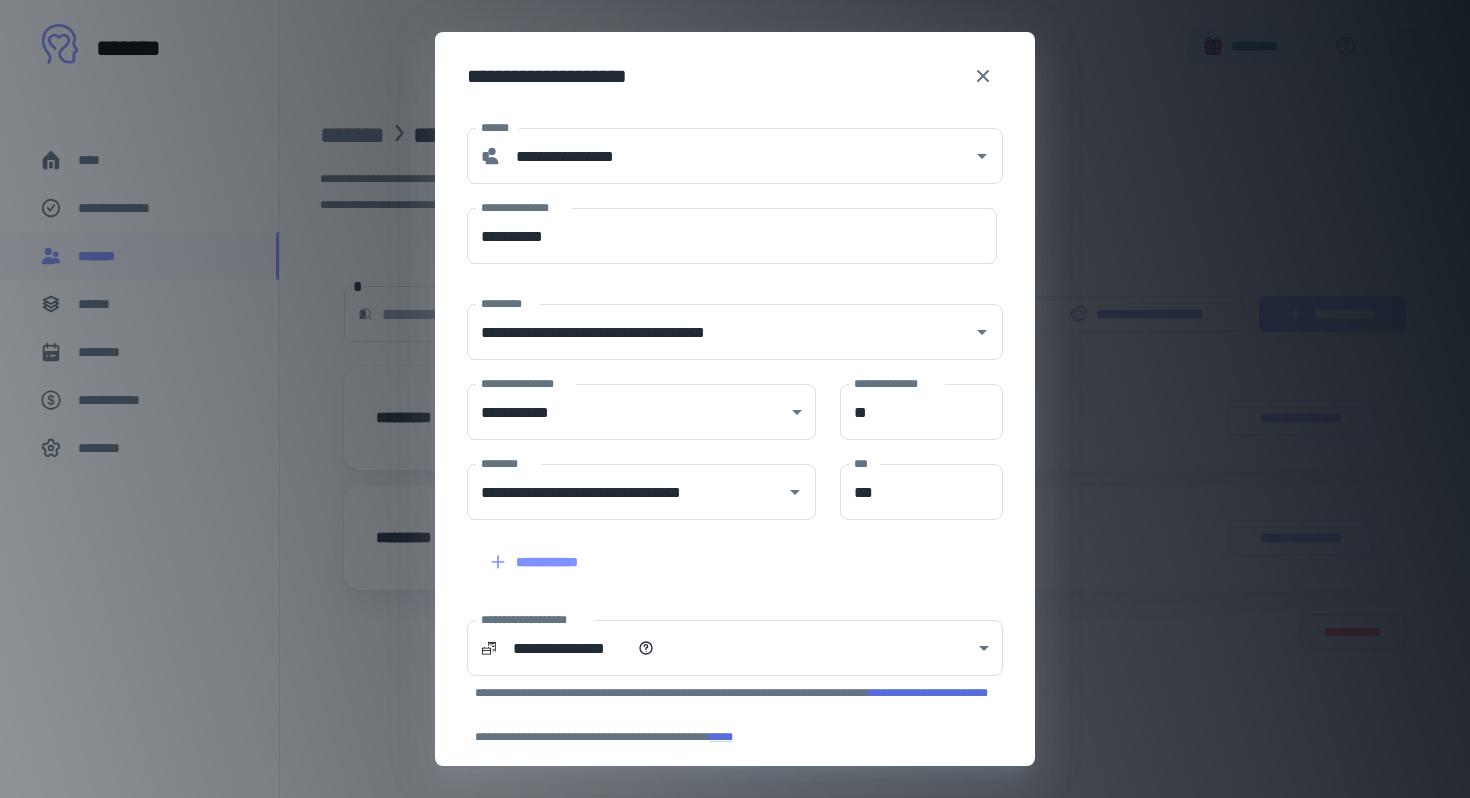 click on "*** *** ***" at bounding box center (909, 480) 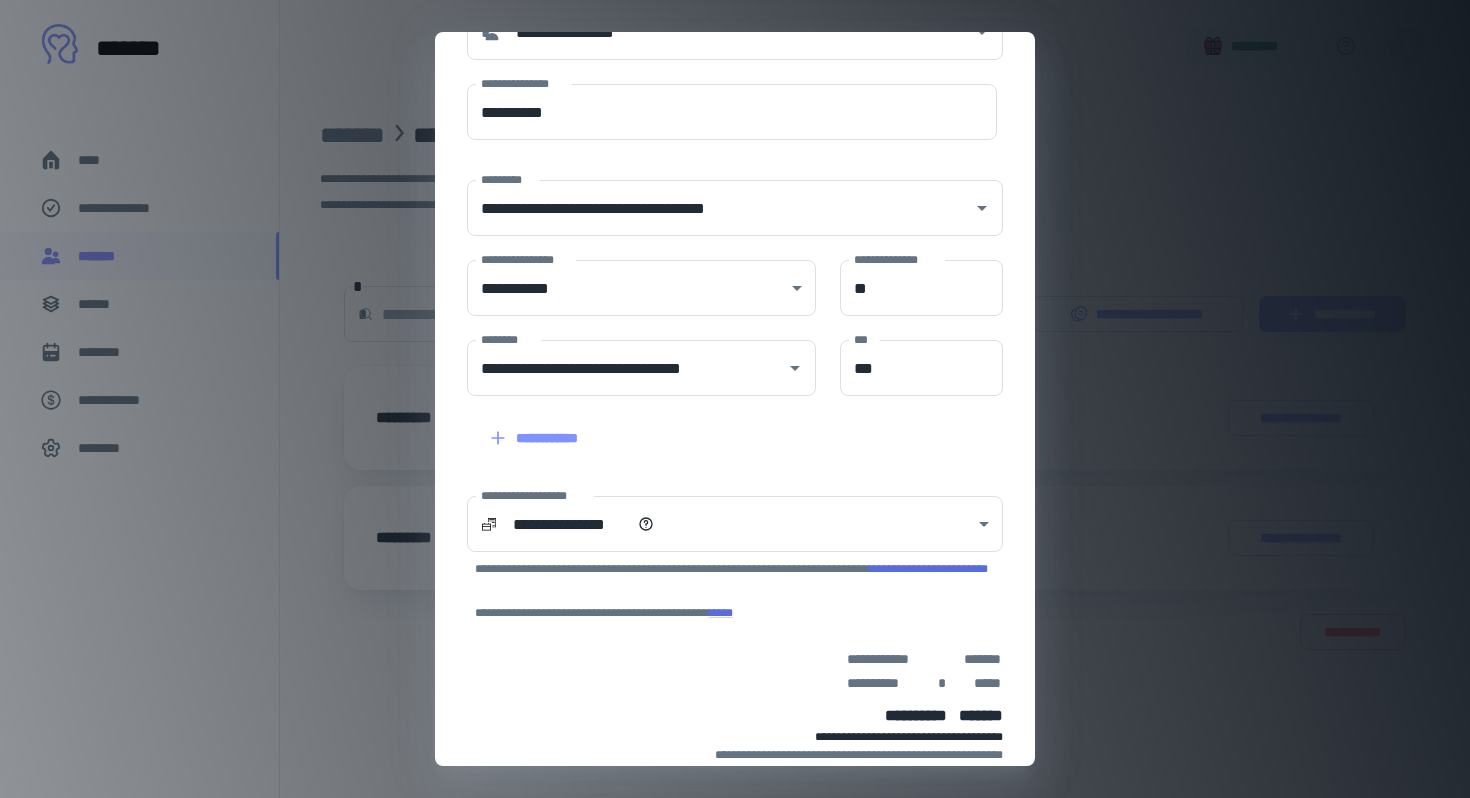 scroll, scrollTop: 238, scrollLeft: 0, axis: vertical 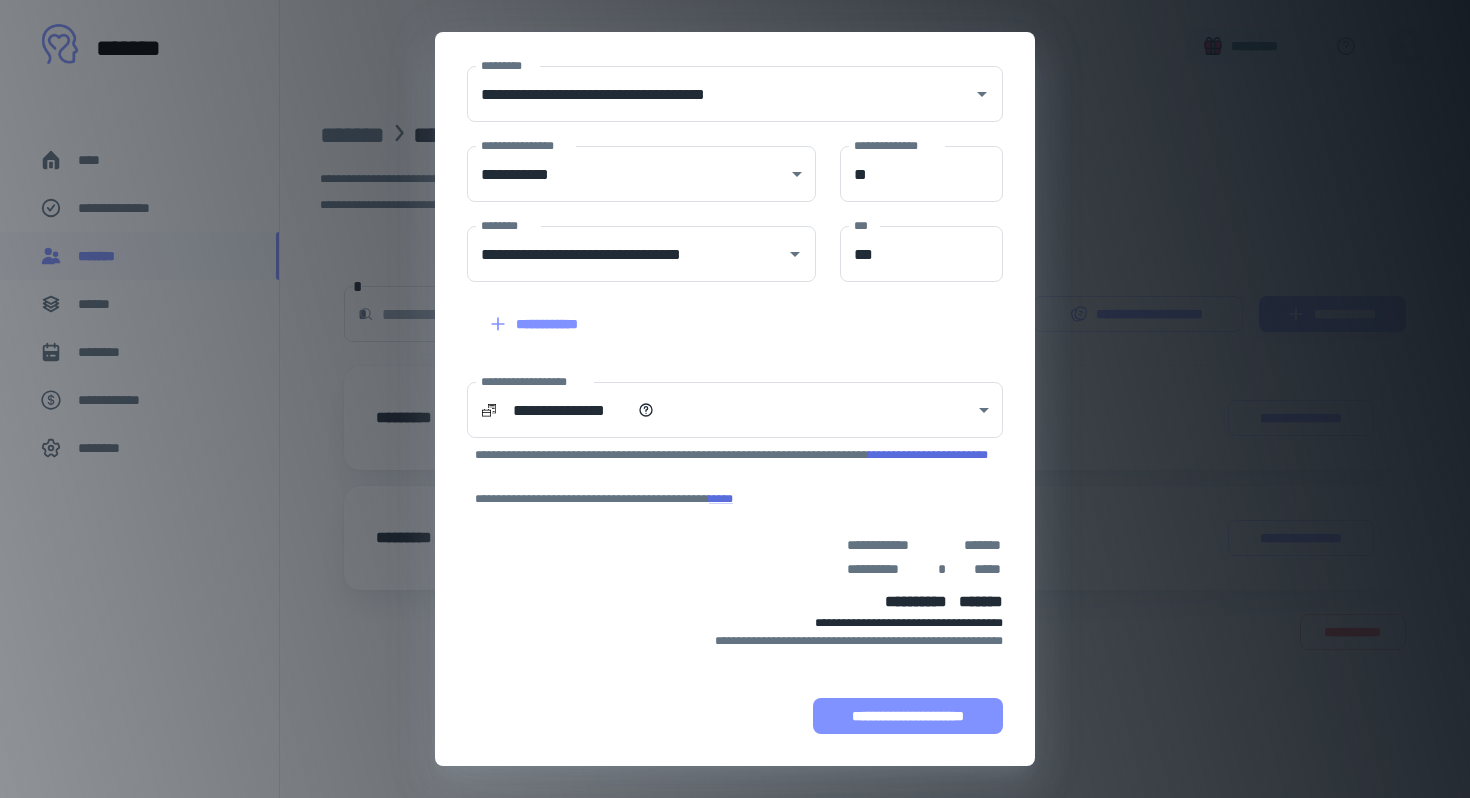 click on "**********" at bounding box center (908, 716) 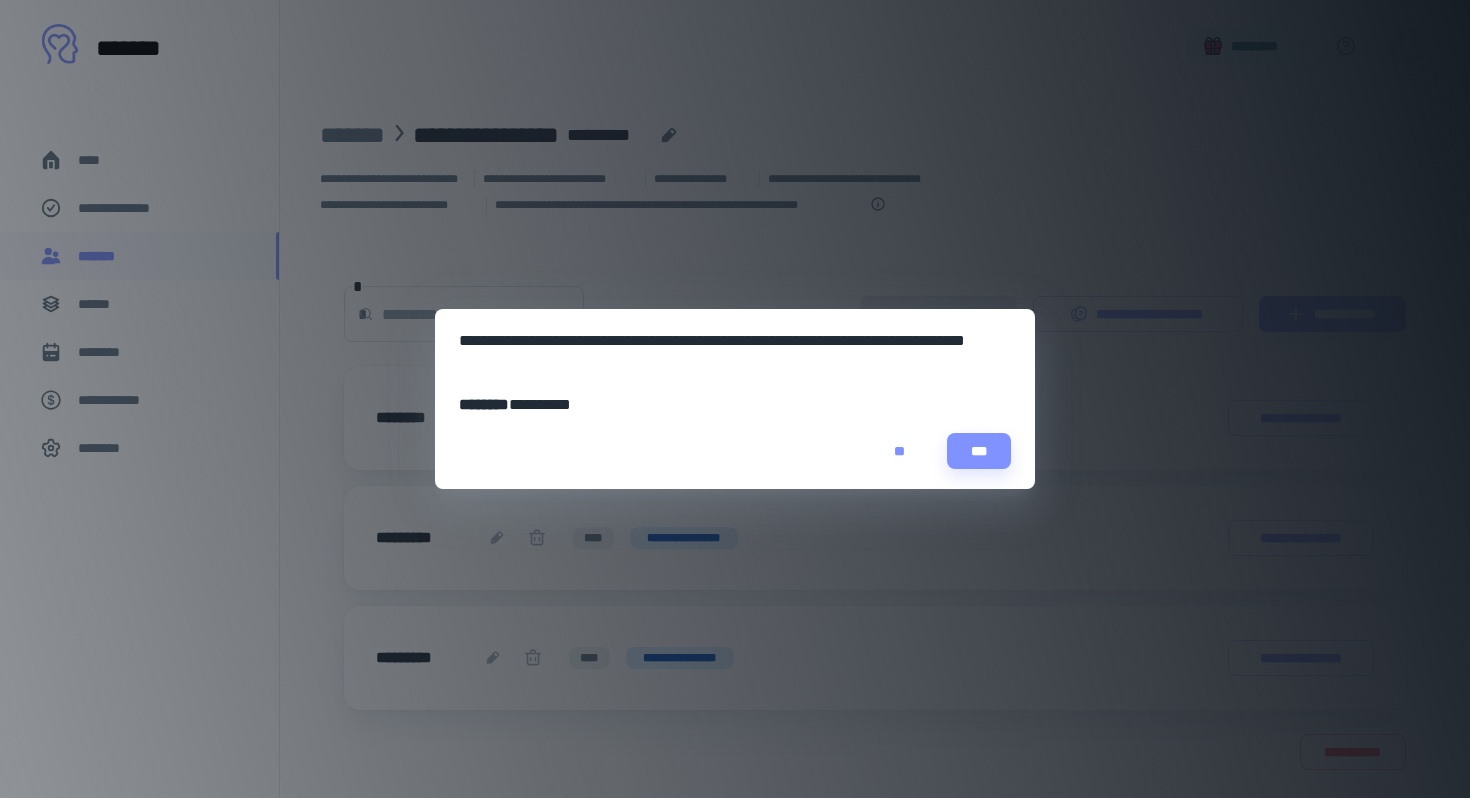 click on "**" at bounding box center (899, 451) 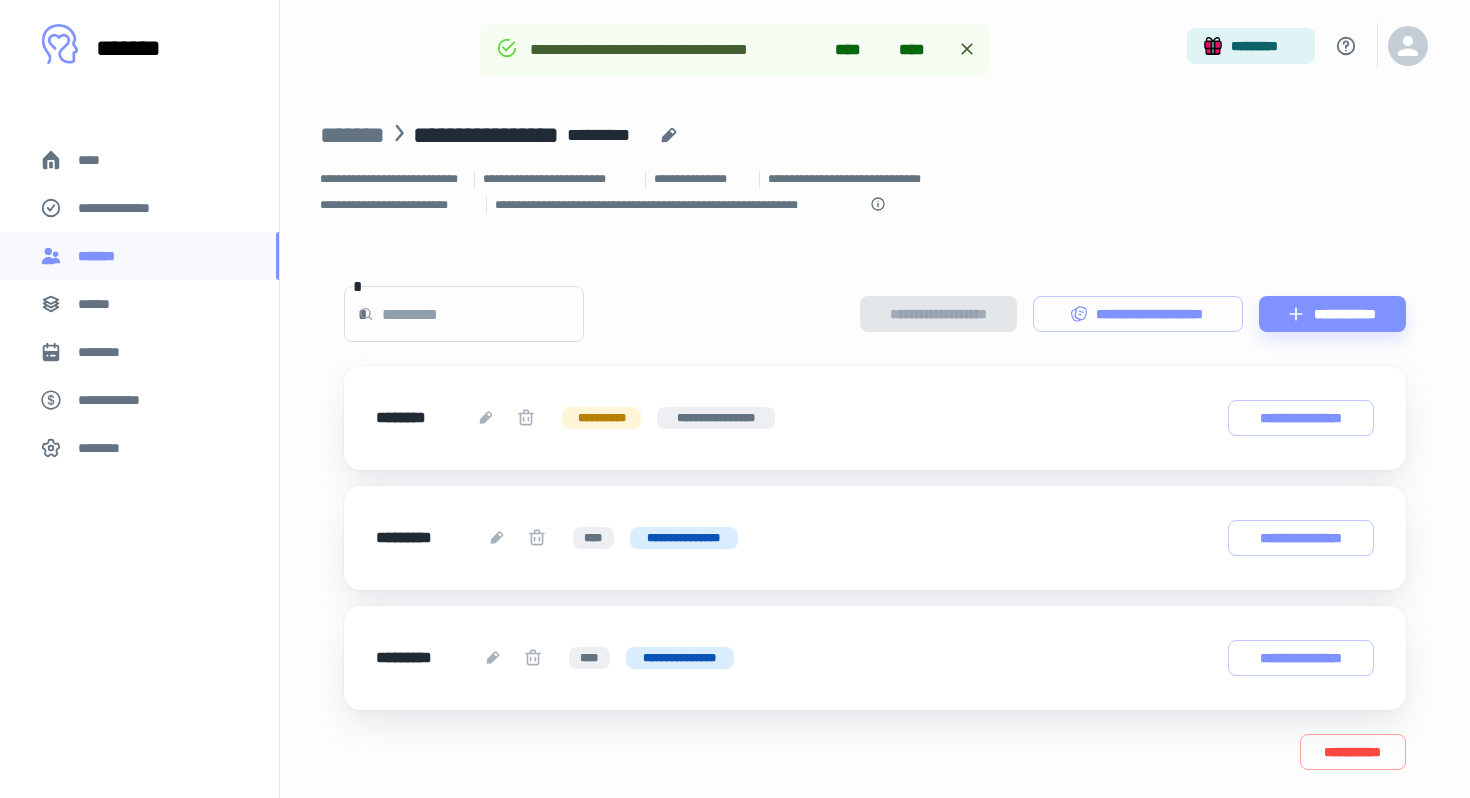 click on "****" at bounding box center (139, 160) 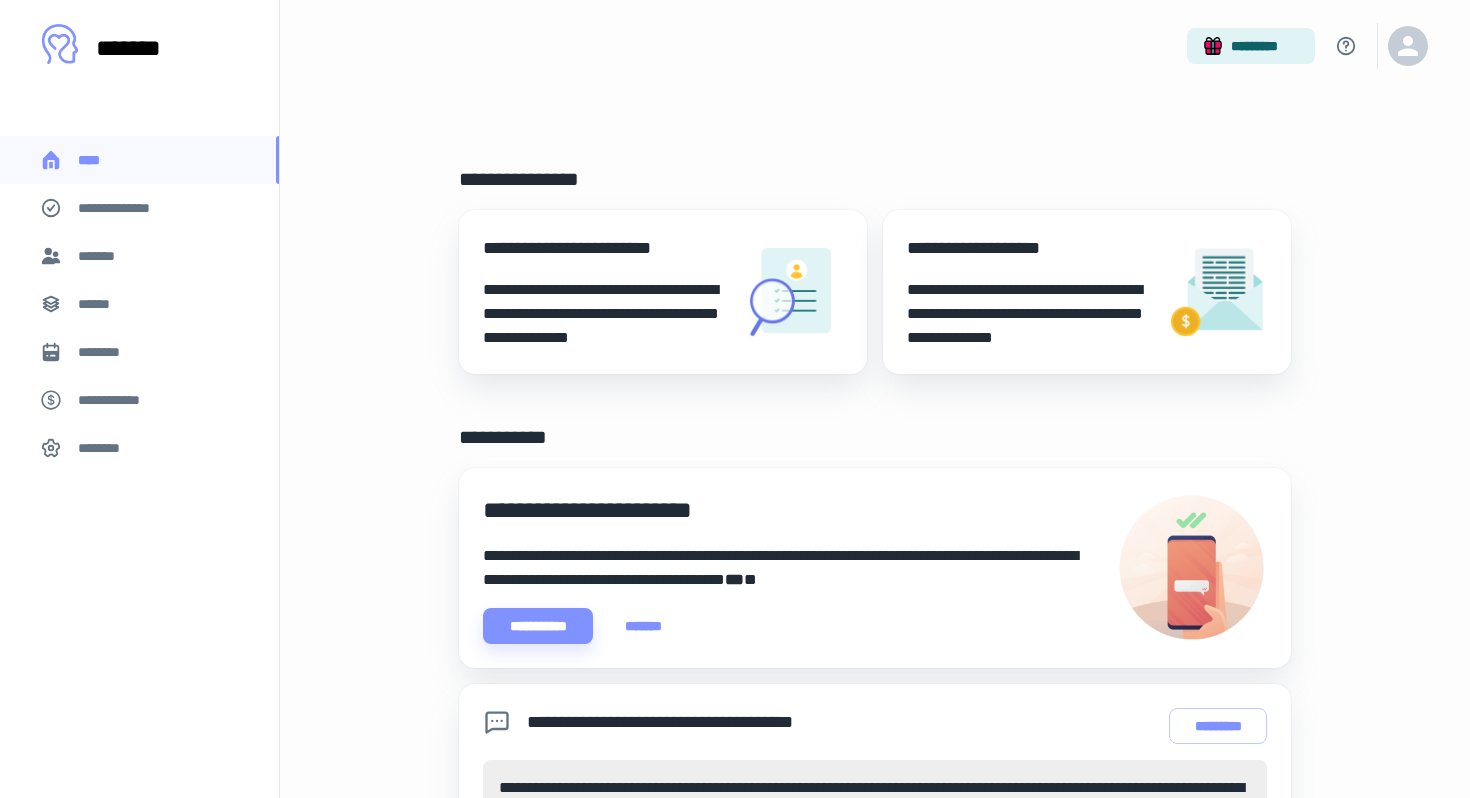 click on "**********" at bounding box center (875, 676) 